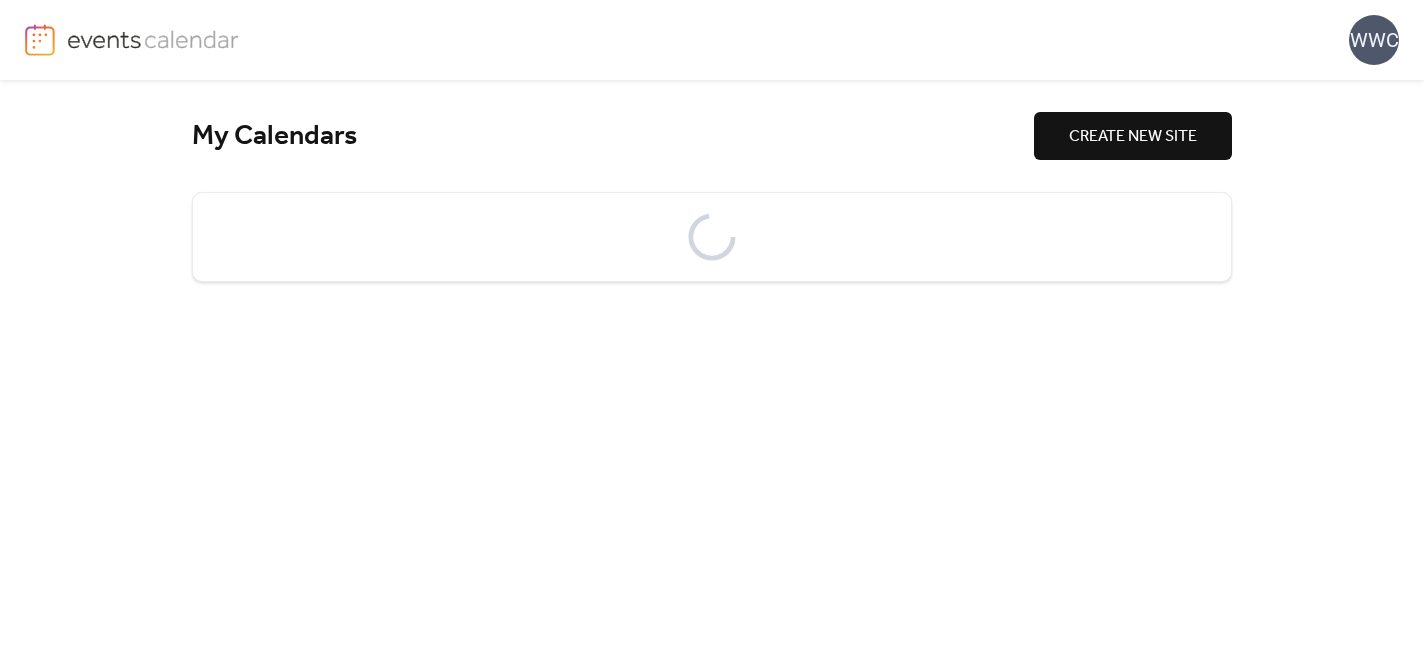 scroll, scrollTop: 0, scrollLeft: 0, axis: both 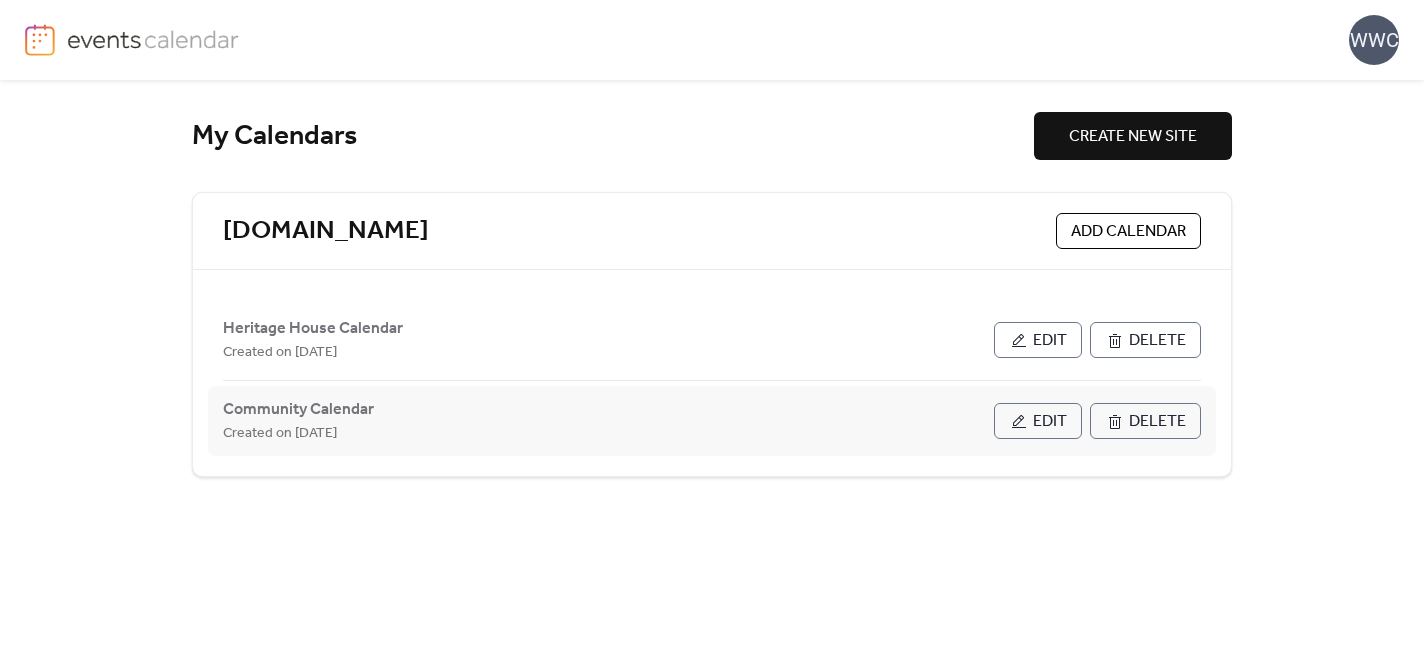 click on "Edit" at bounding box center [1038, 421] 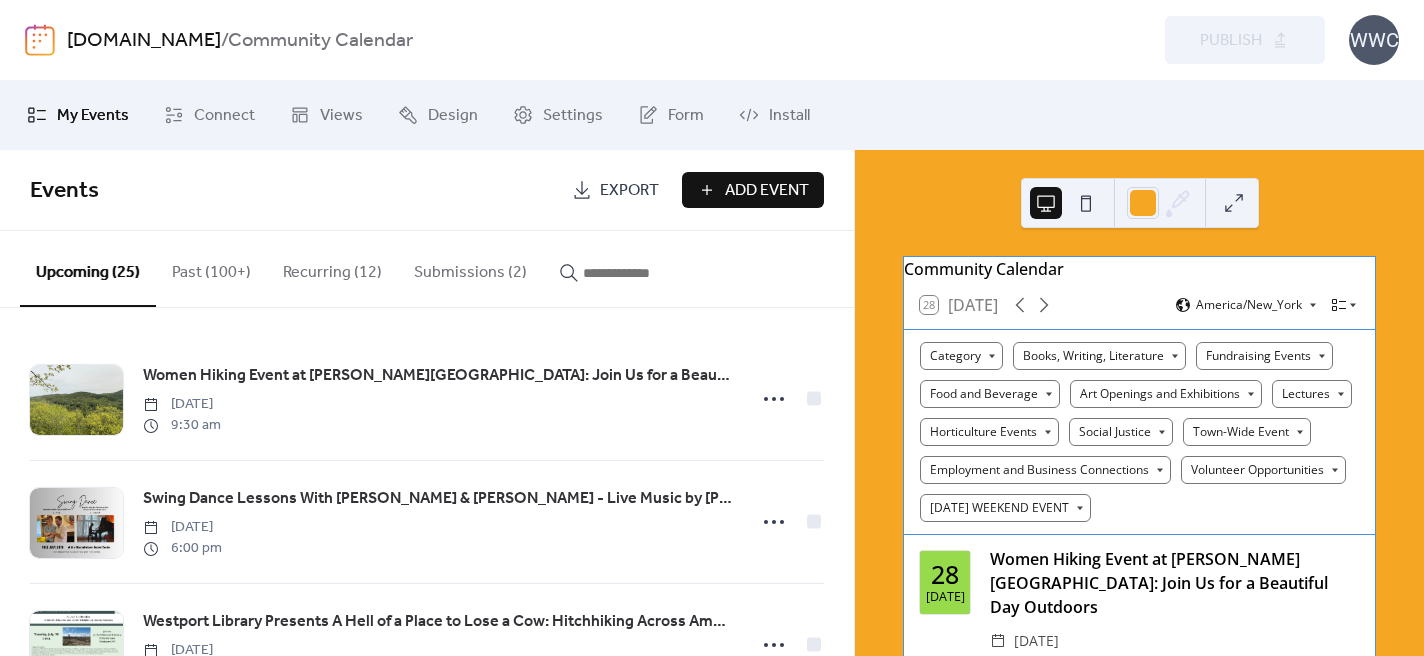 click on "Submissions (2)" at bounding box center (470, 268) 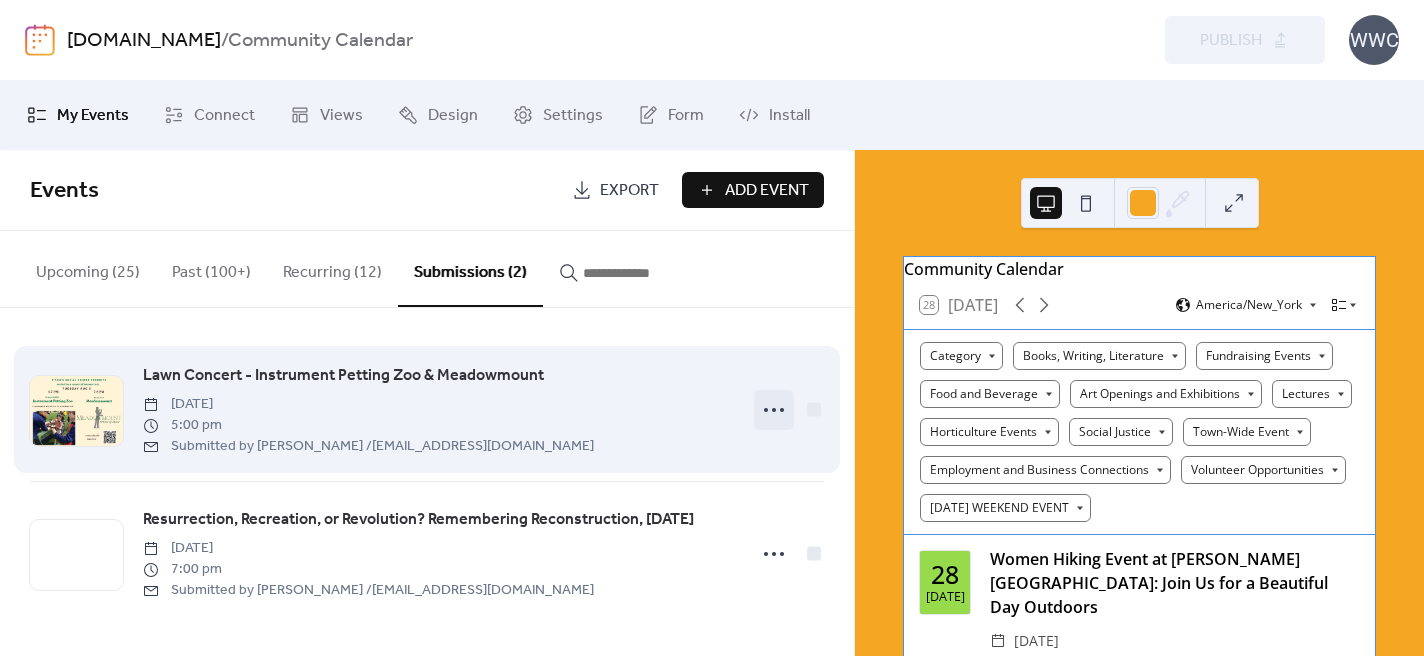 click 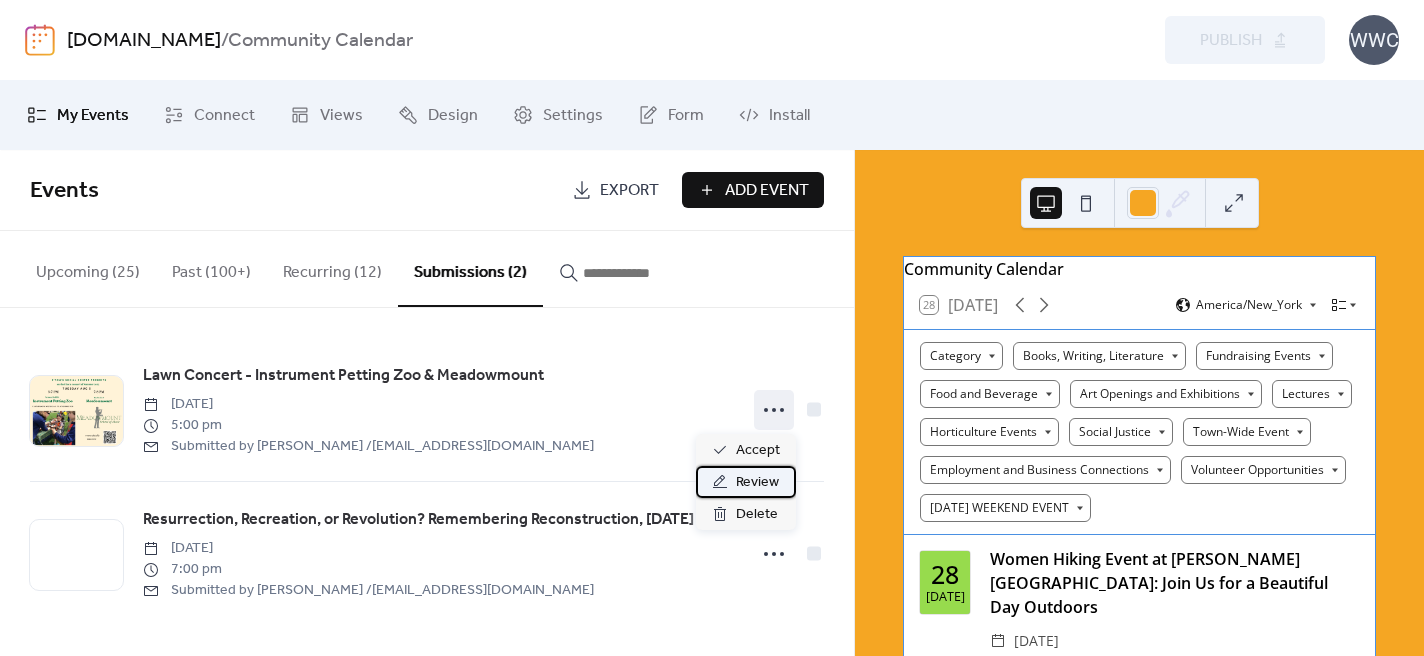 click on "Review" at bounding box center (757, 483) 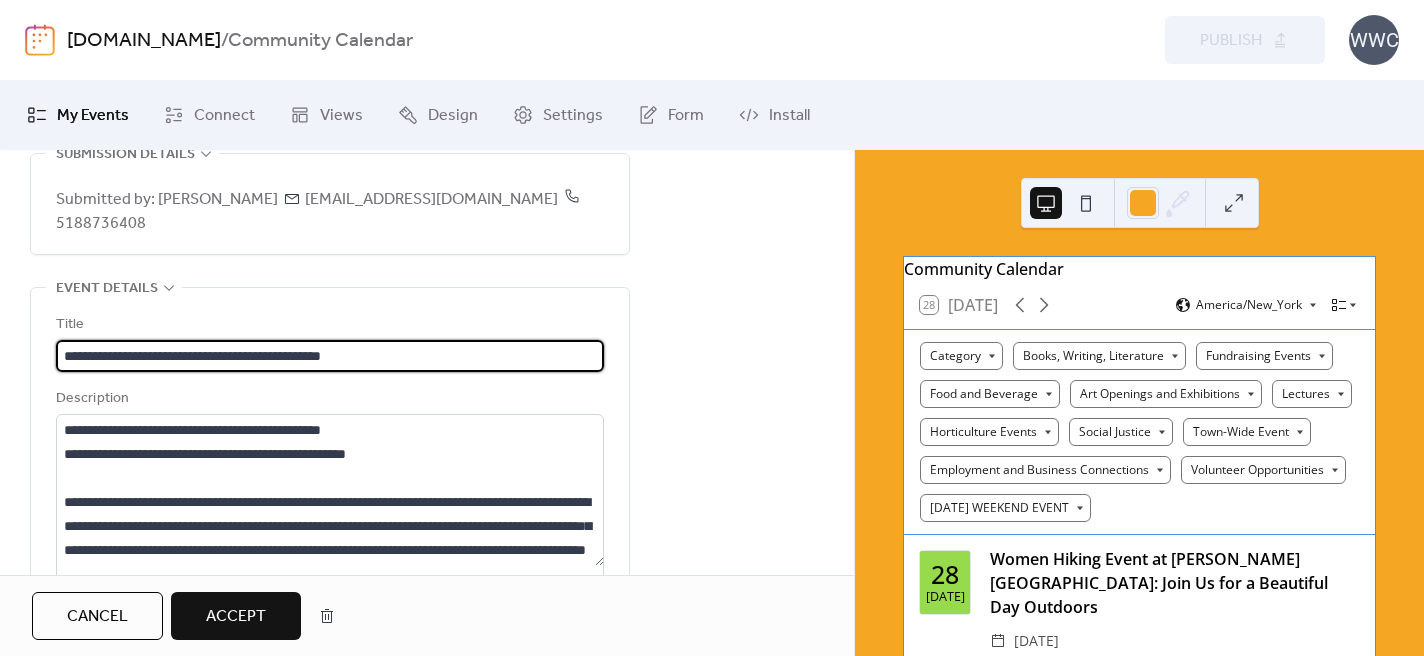 scroll, scrollTop: 127, scrollLeft: 0, axis: vertical 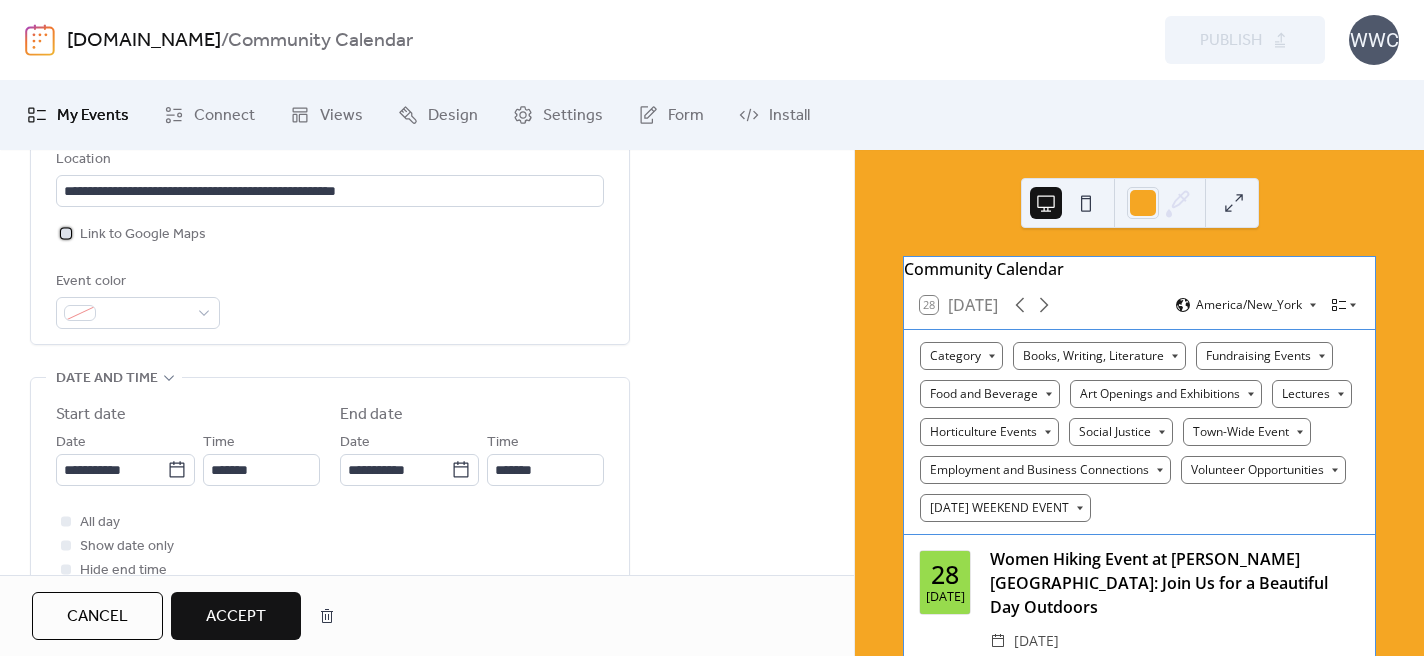 click at bounding box center (66, 233) 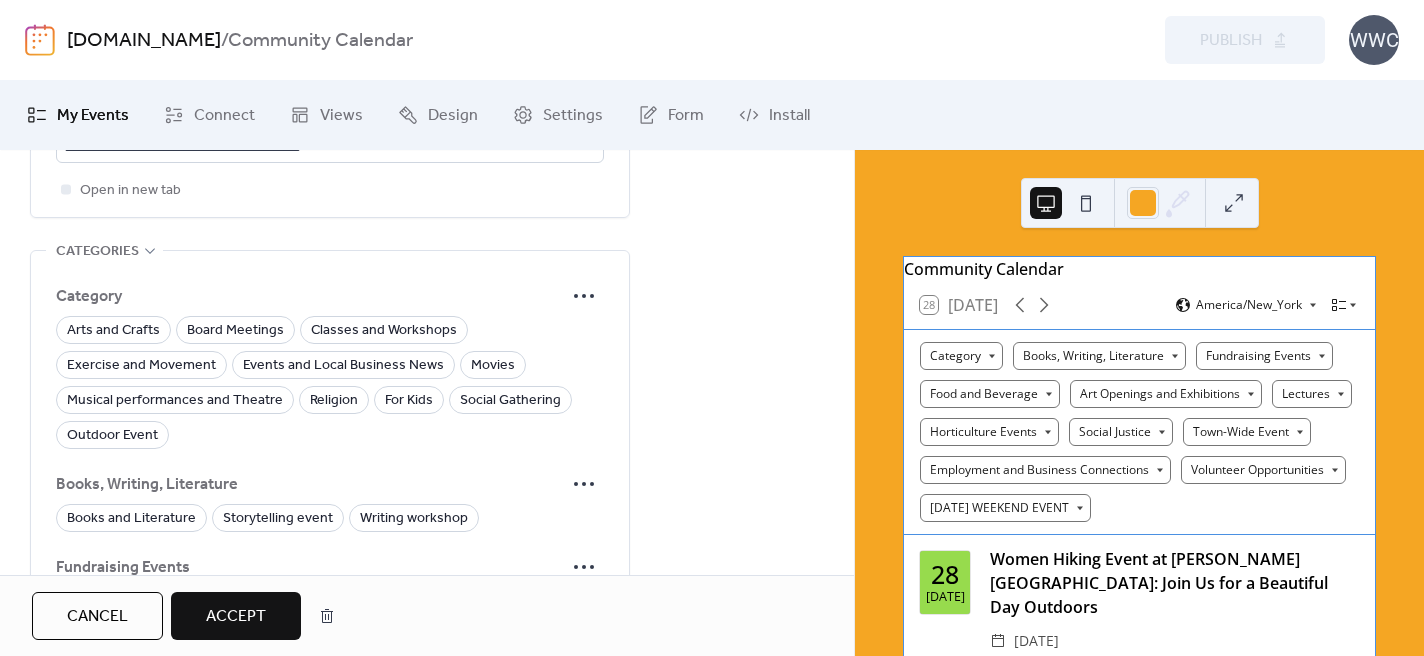 scroll, scrollTop: 1471, scrollLeft: 0, axis: vertical 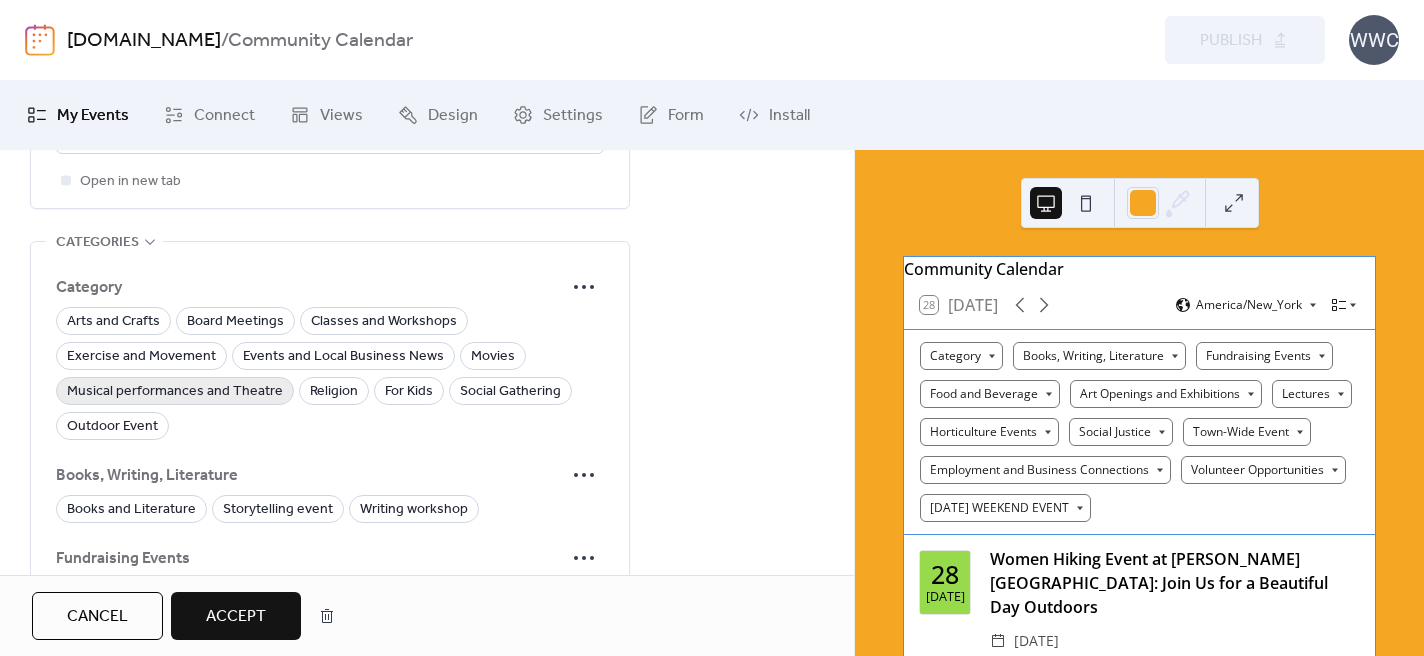 click on "Musical performances and Theatre" at bounding box center [175, 392] 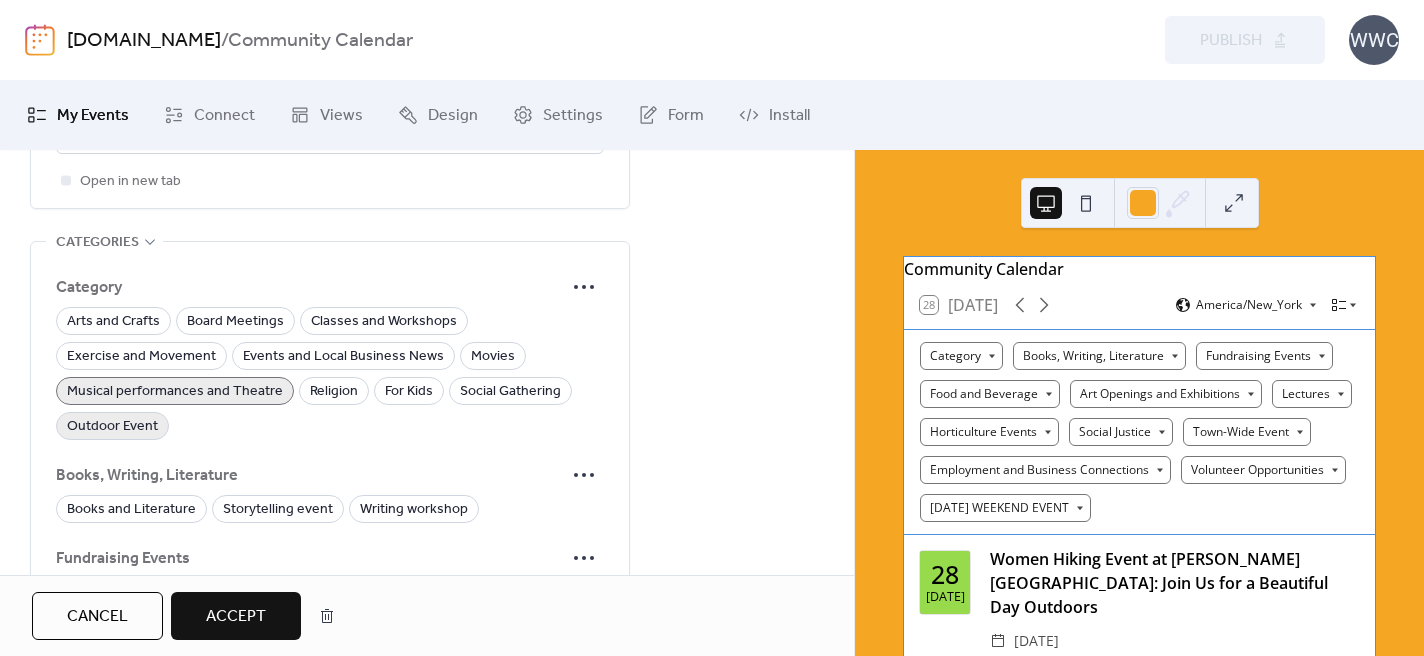 click on "Outdoor Event" at bounding box center (112, 427) 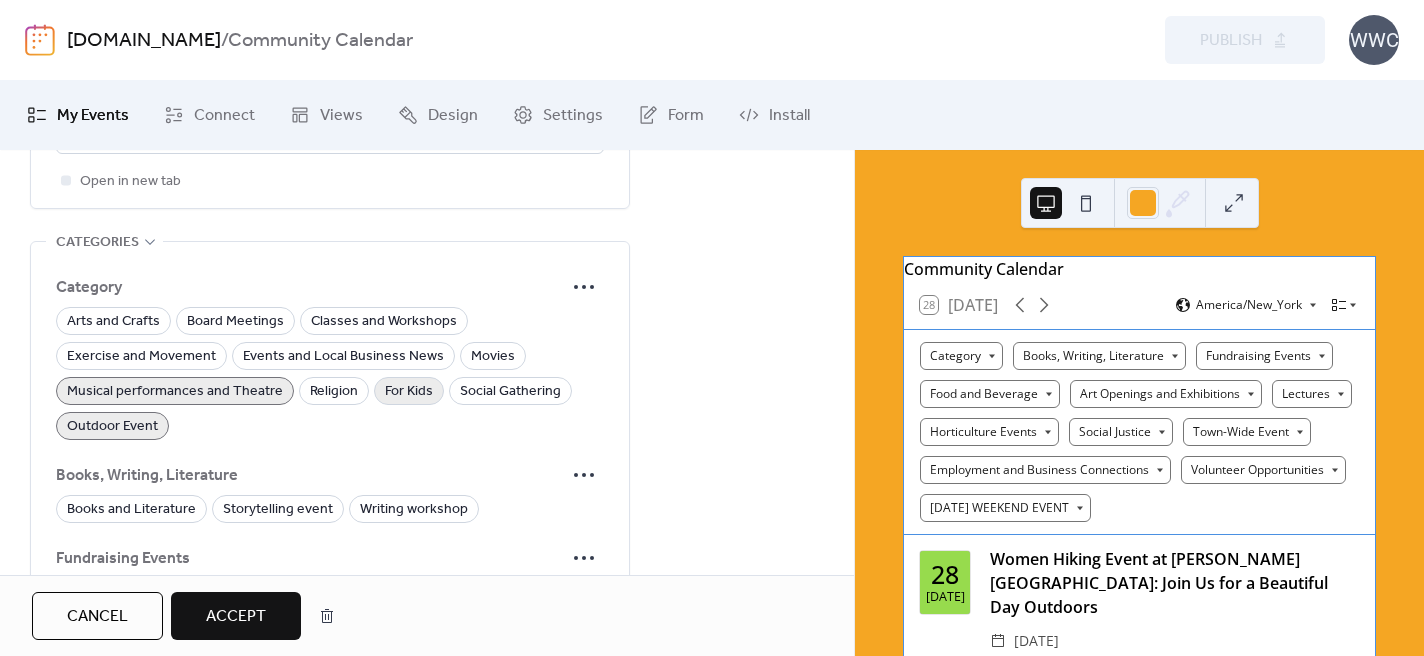 click on "For Kids" at bounding box center (409, 392) 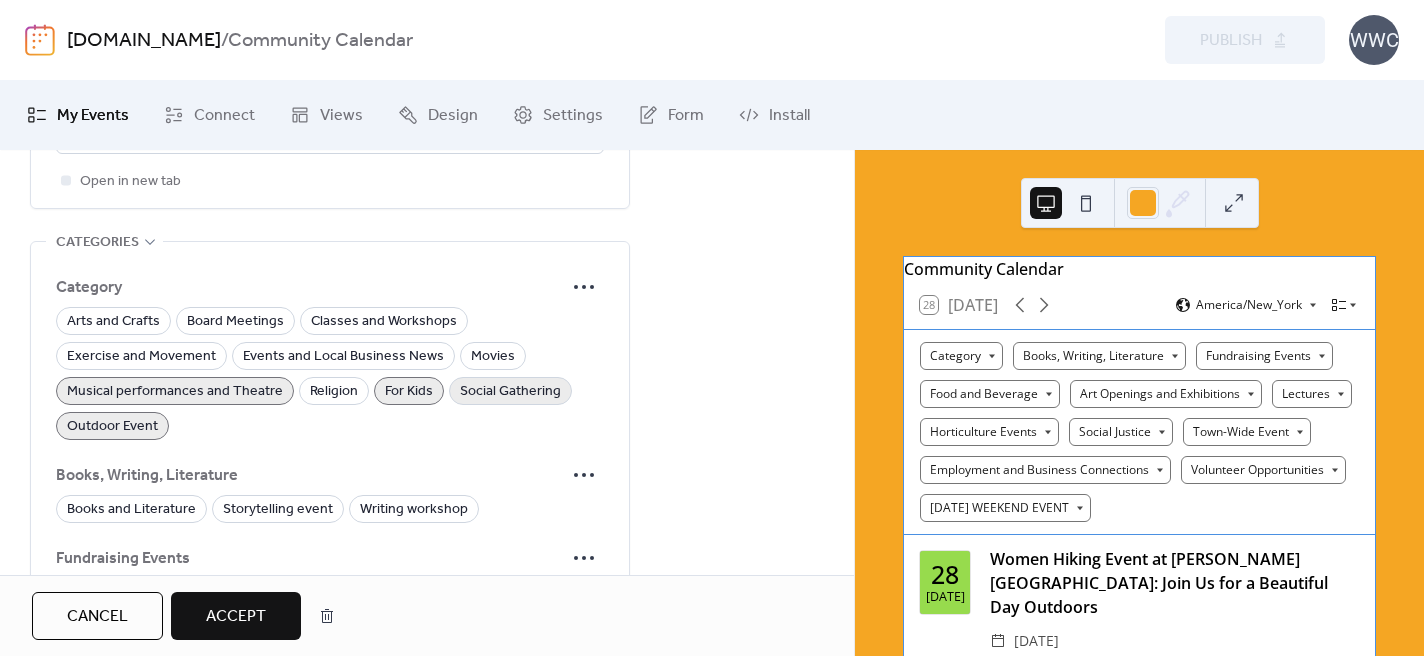 click on "Social Gathering" at bounding box center (510, 392) 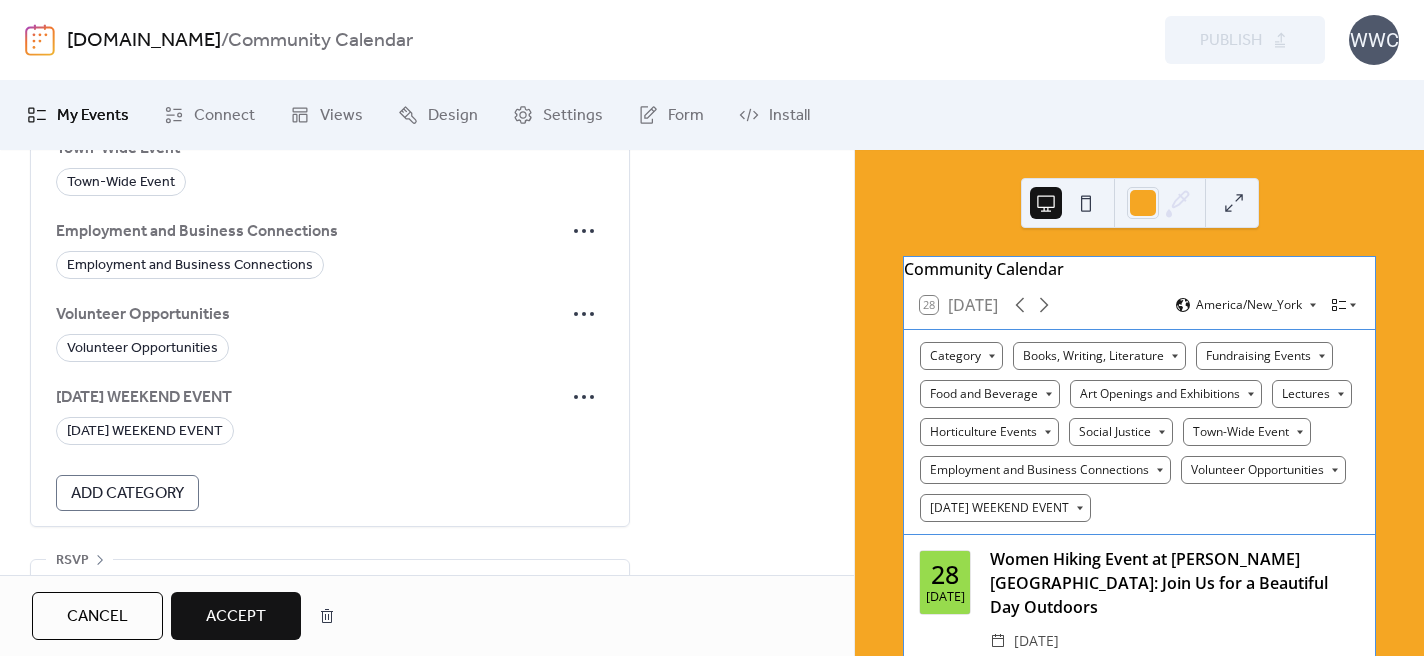 scroll, scrollTop: 2429, scrollLeft: 0, axis: vertical 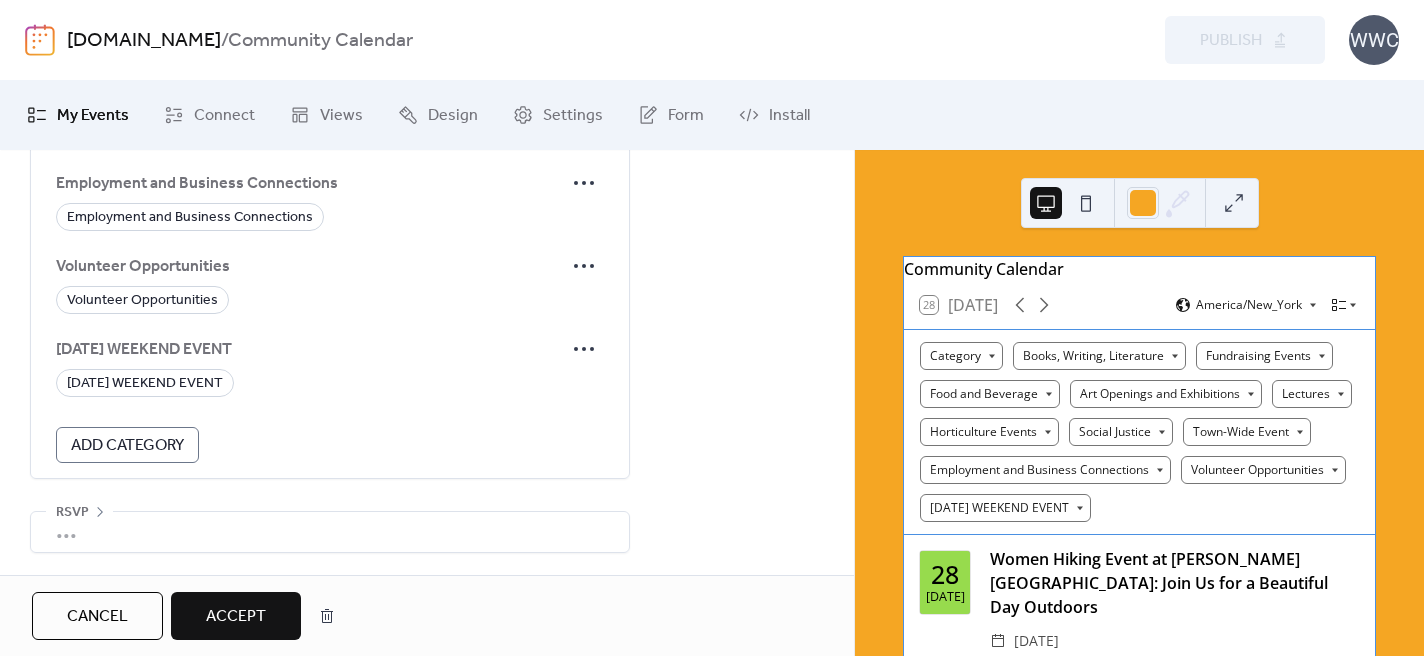 click on "Accept" at bounding box center (236, 617) 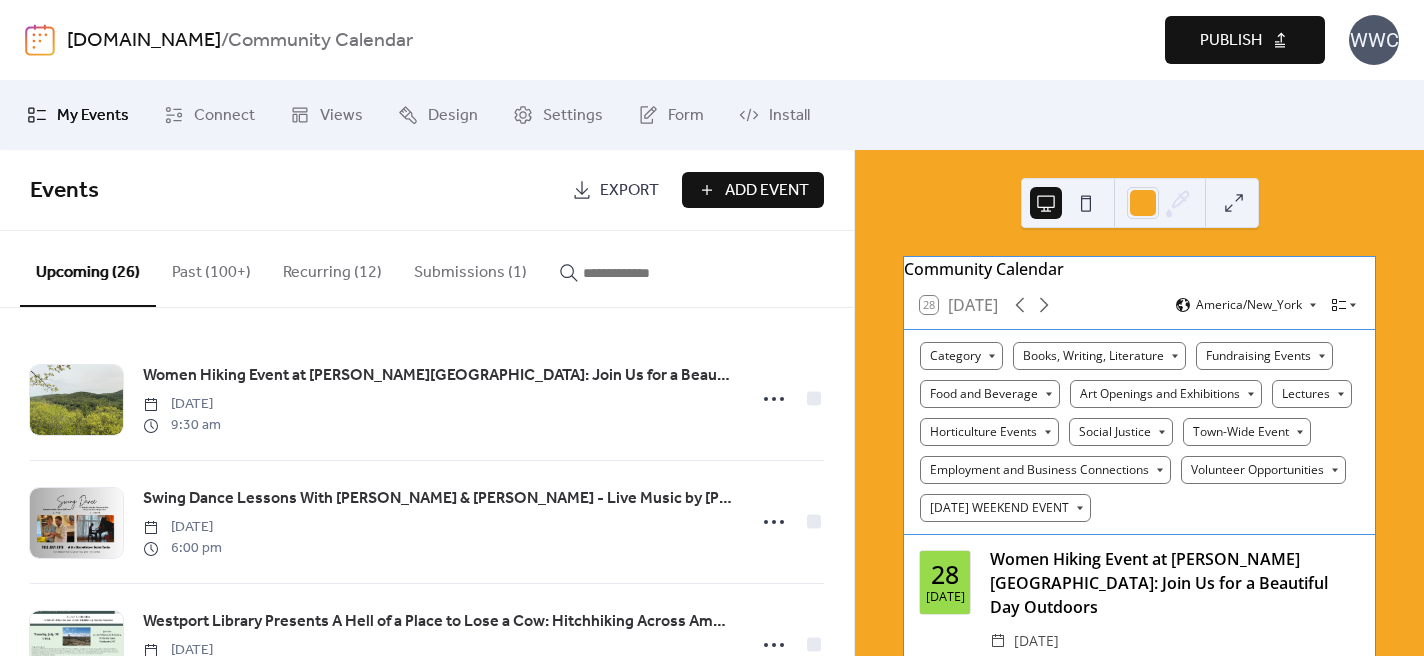 click on "Publish" at bounding box center [1231, 41] 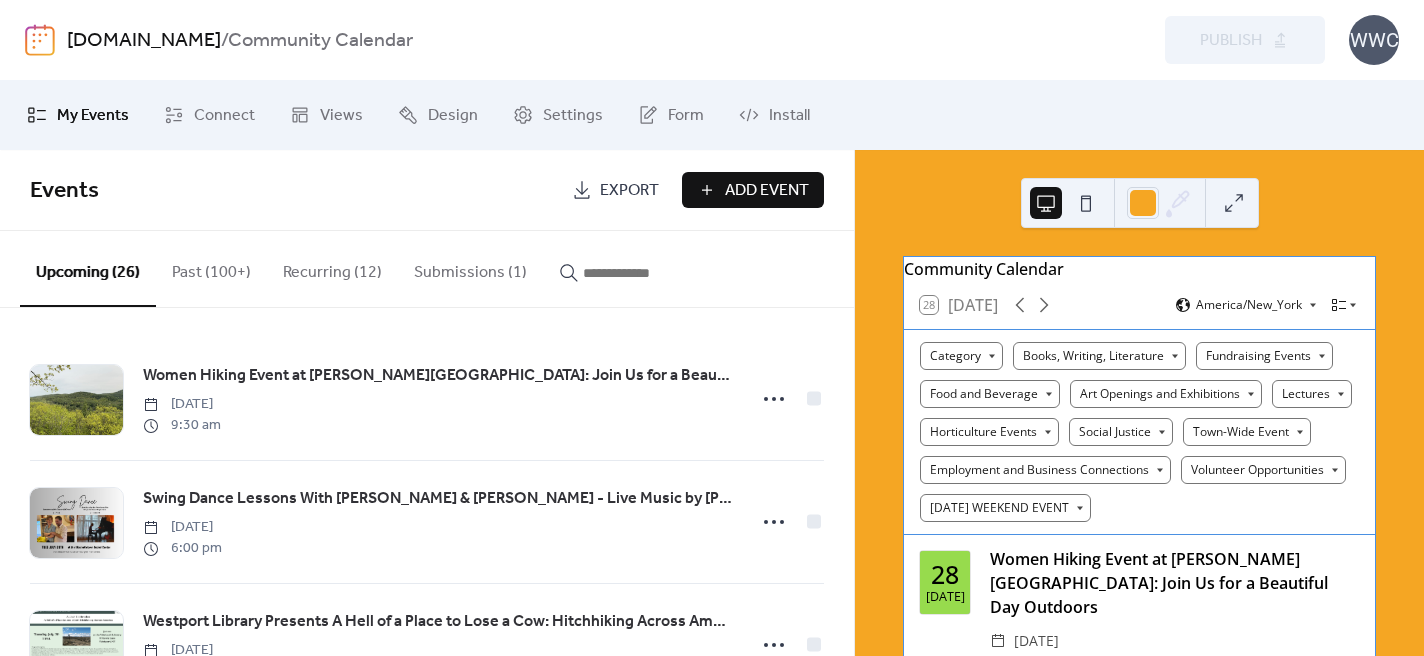 click on "Submissions (1)" at bounding box center (470, 268) 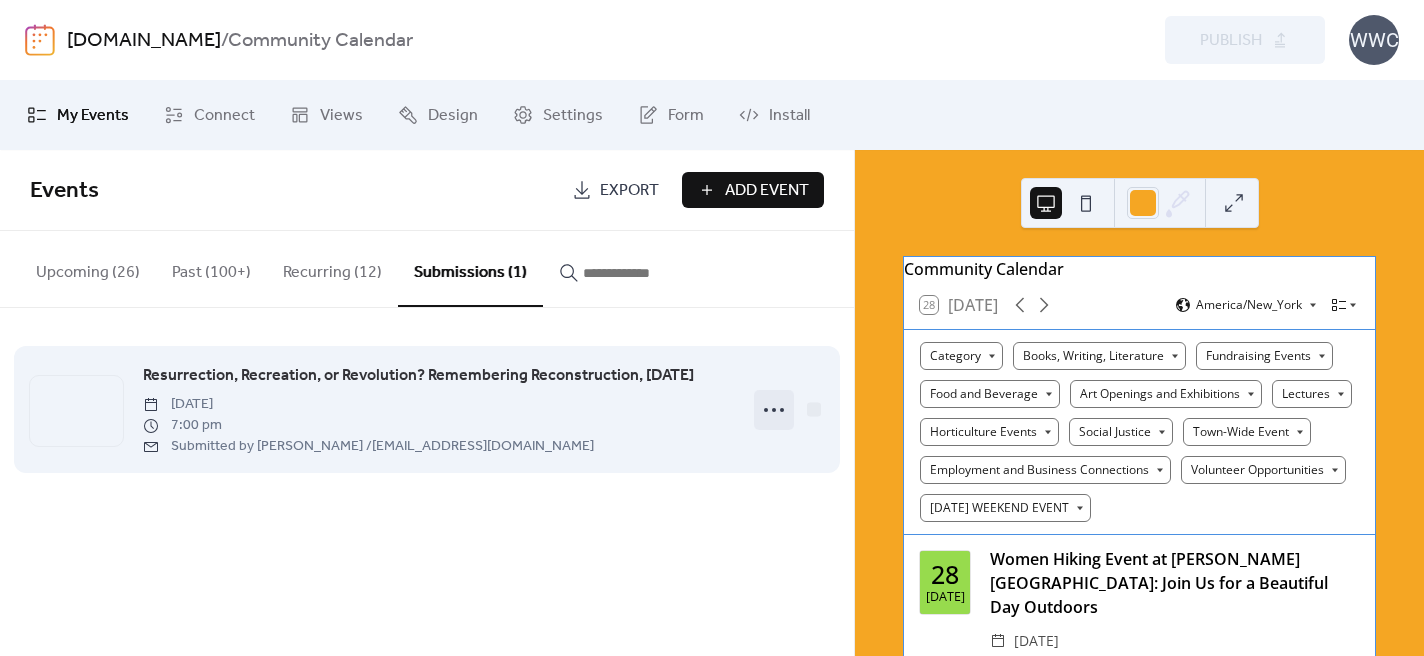 click 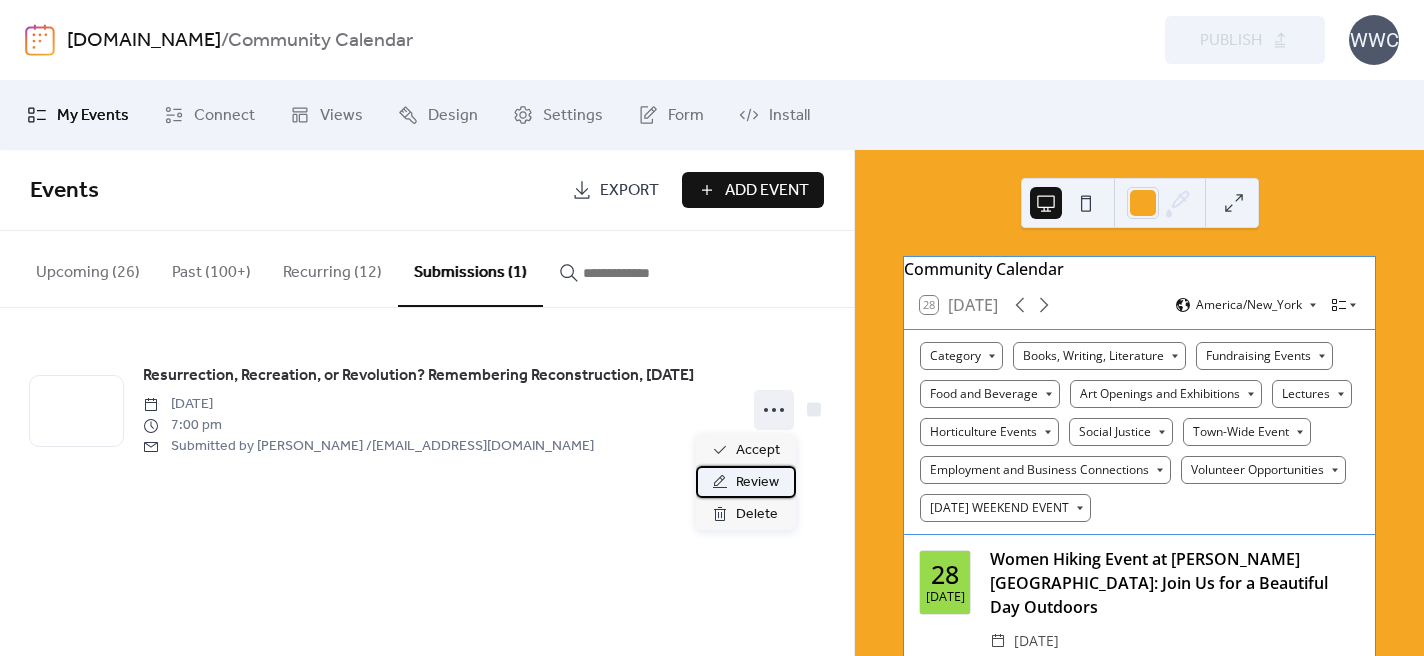 click on "Review" at bounding box center (757, 483) 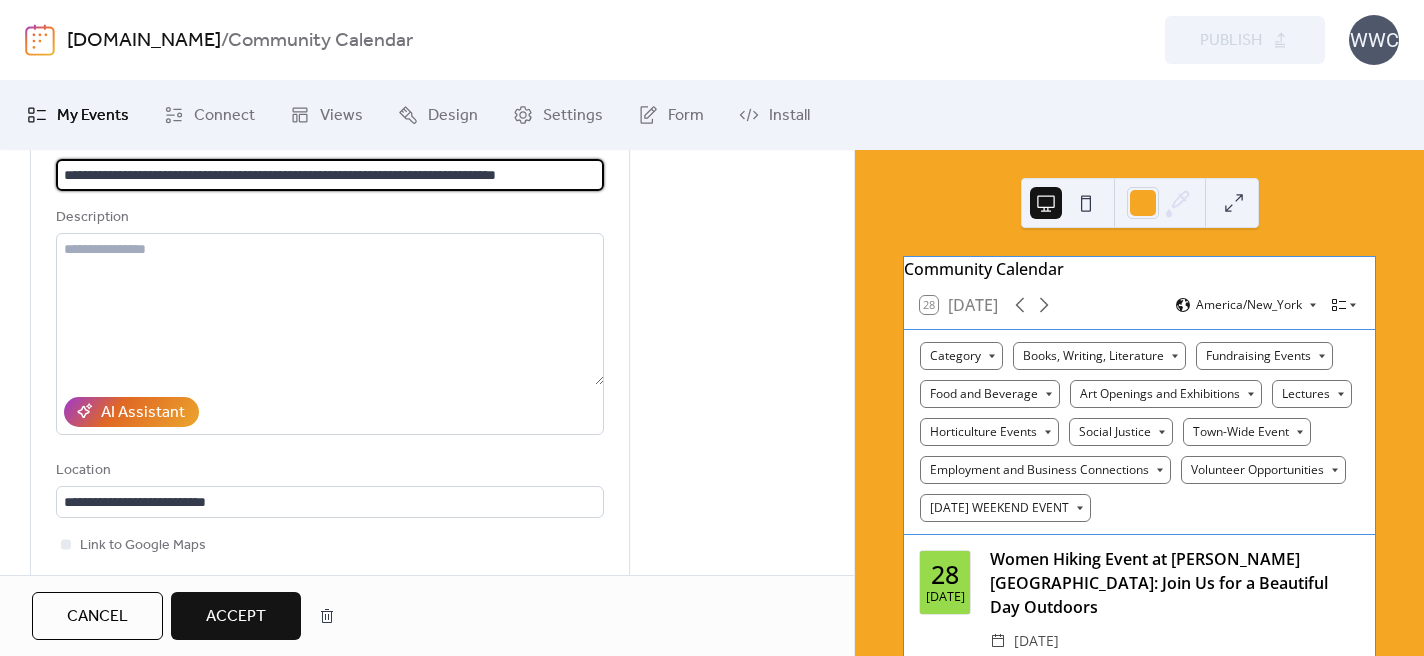scroll, scrollTop: 290, scrollLeft: 0, axis: vertical 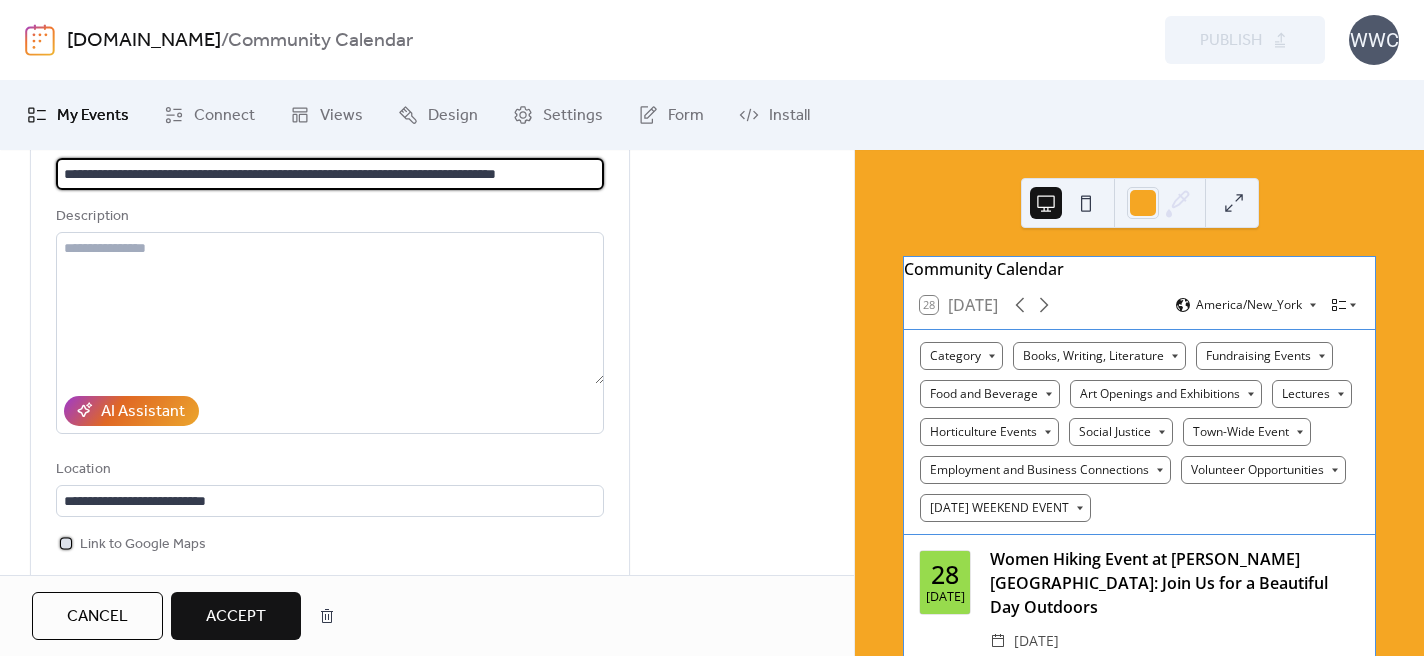 click at bounding box center (66, 543) 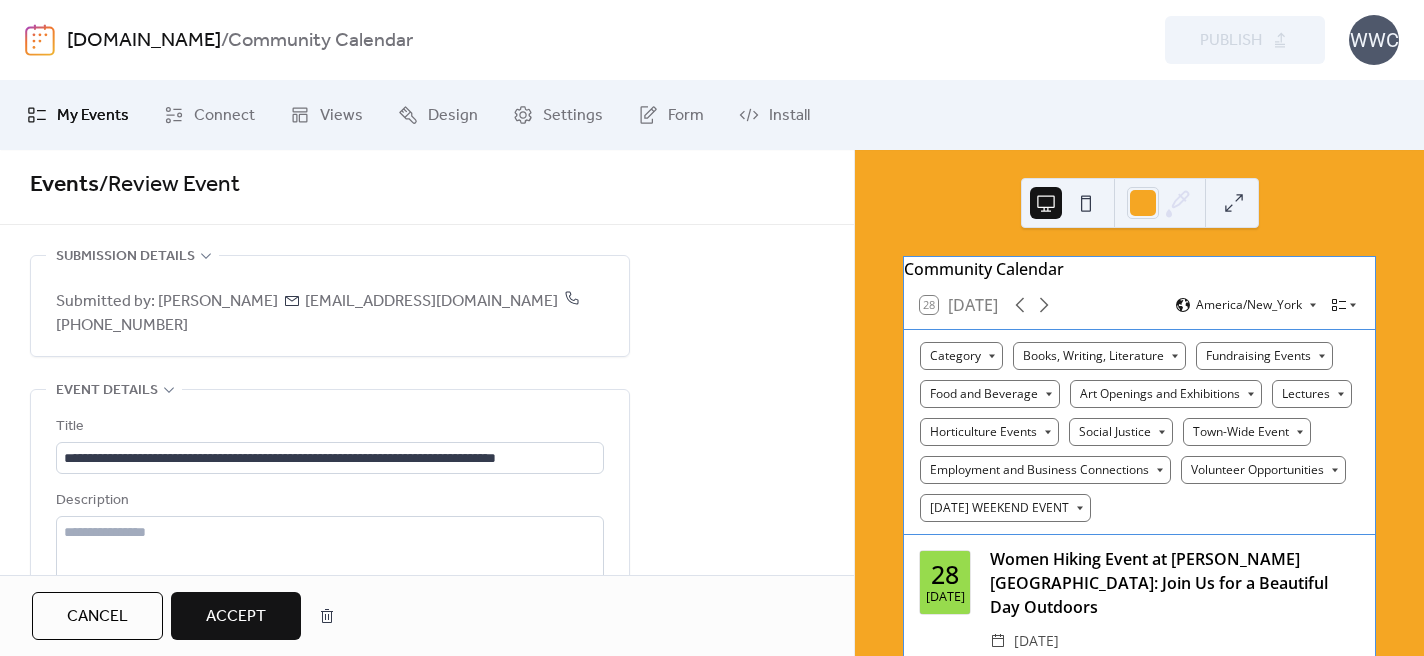 scroll, scrollTop: 0, scrollLeft: 0, axis: both 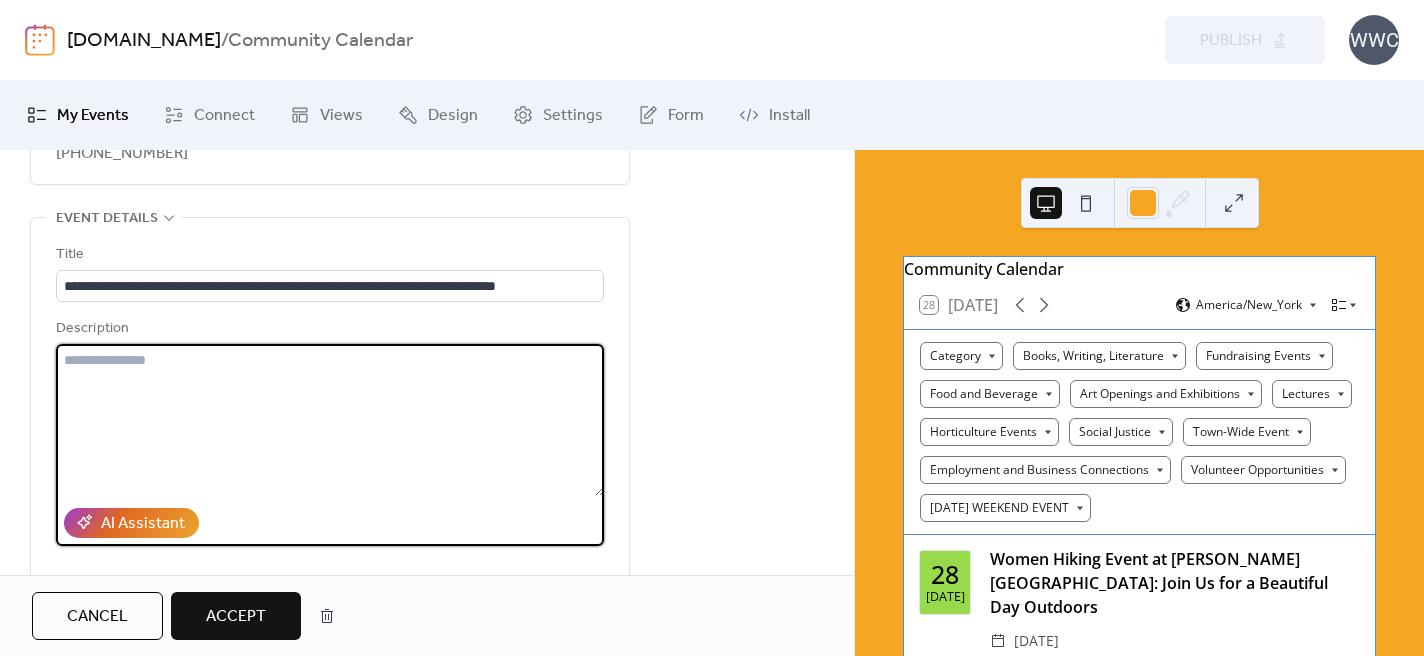 paste on "**********" 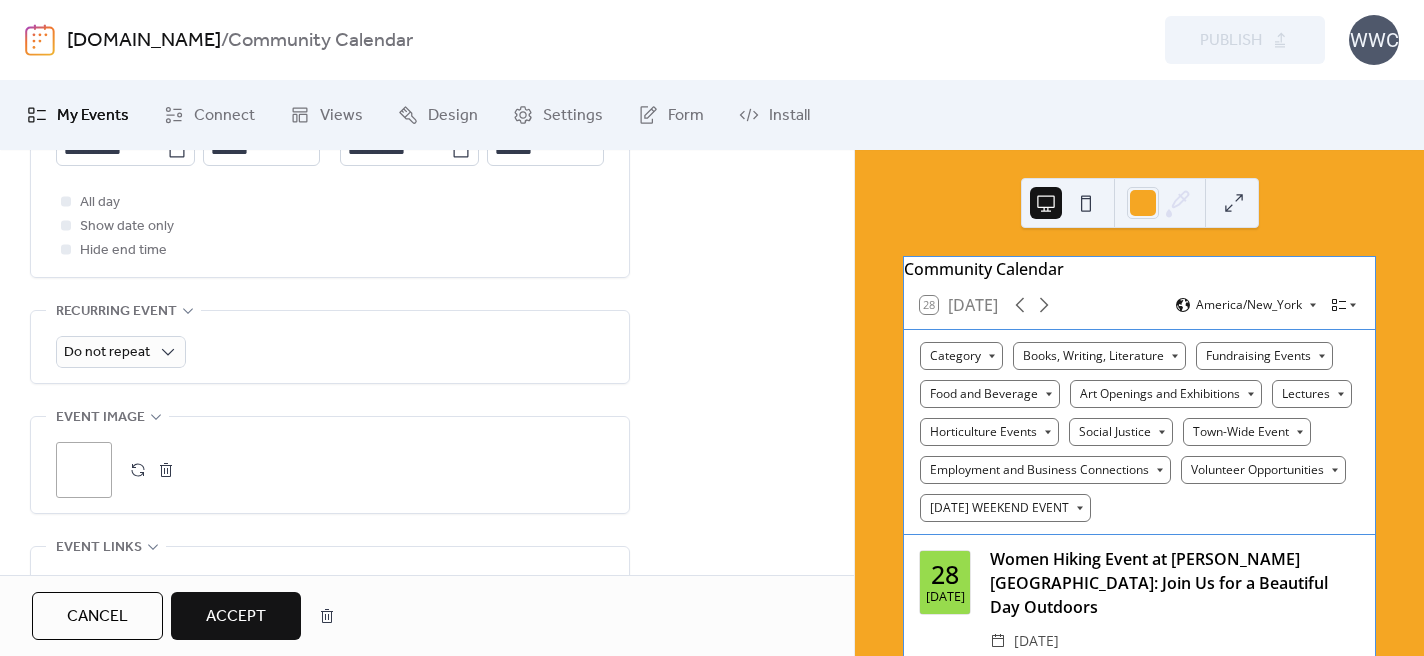 scroll, scrollTop: 925, scrollLeft: 0, axis: vertical 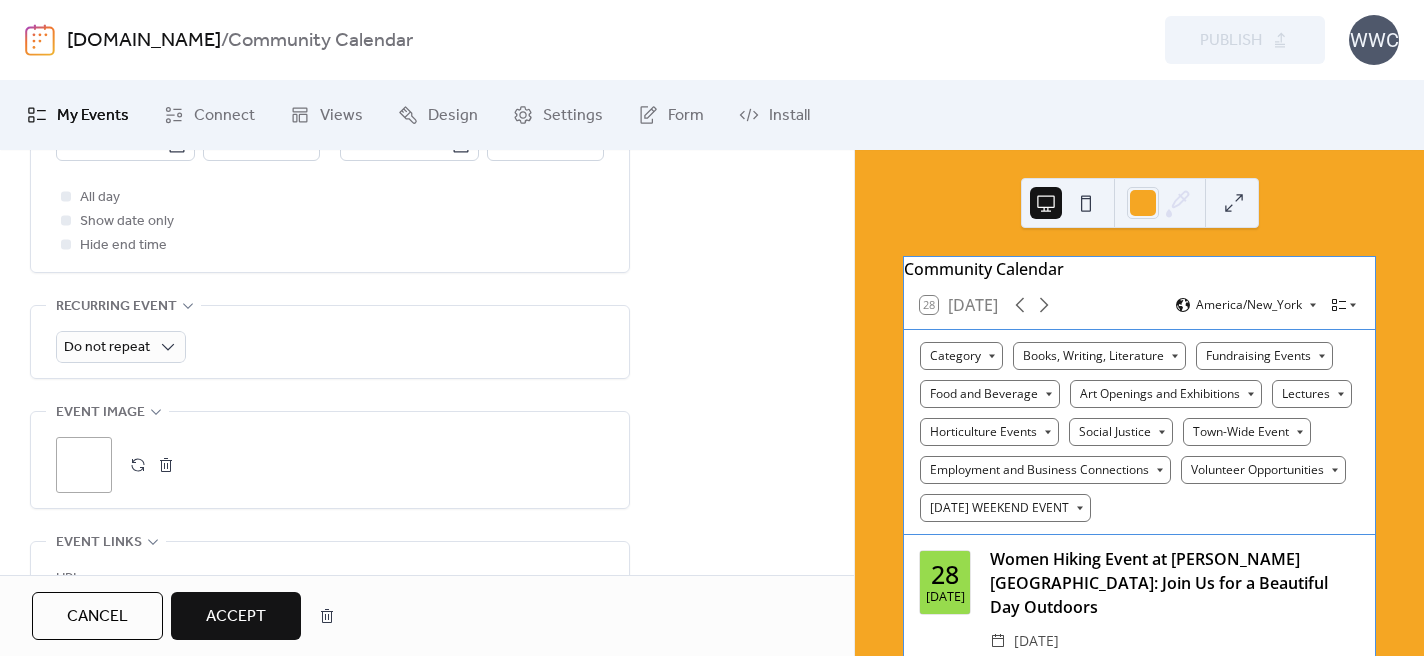 type on "**********" 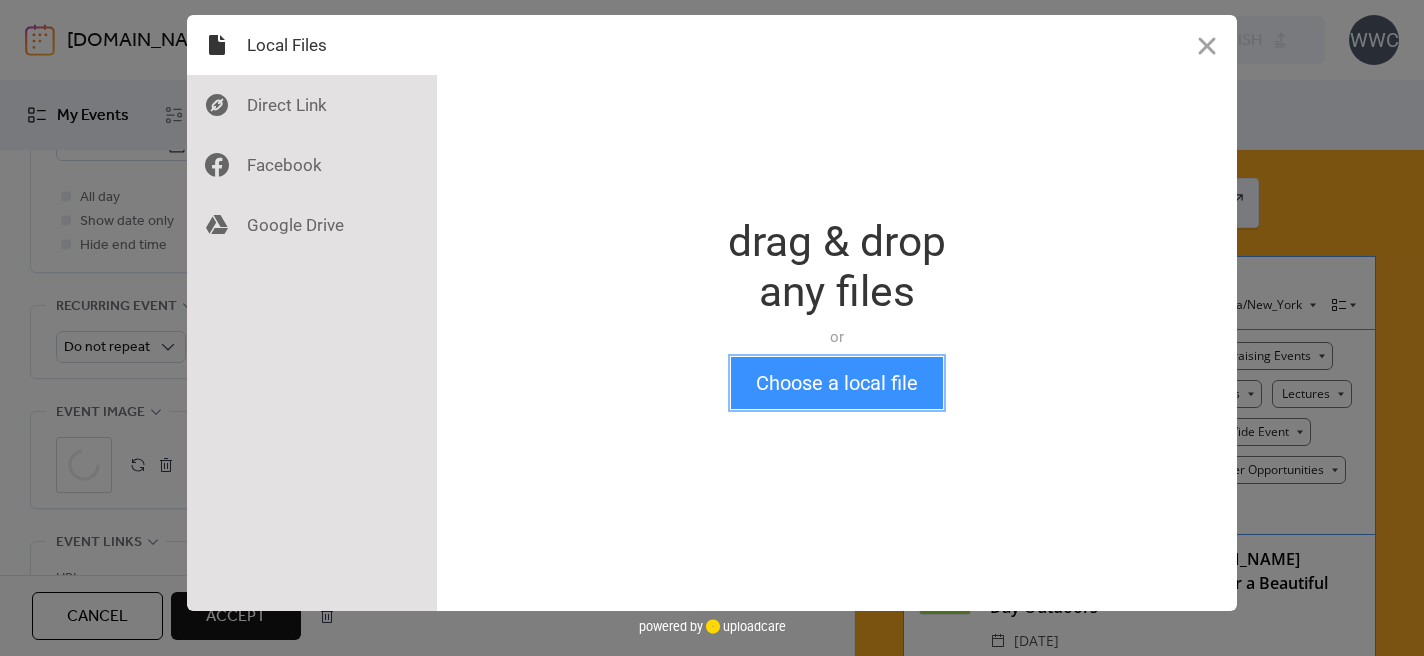 click on "Choose a local file" at bounding box center [837, 383] 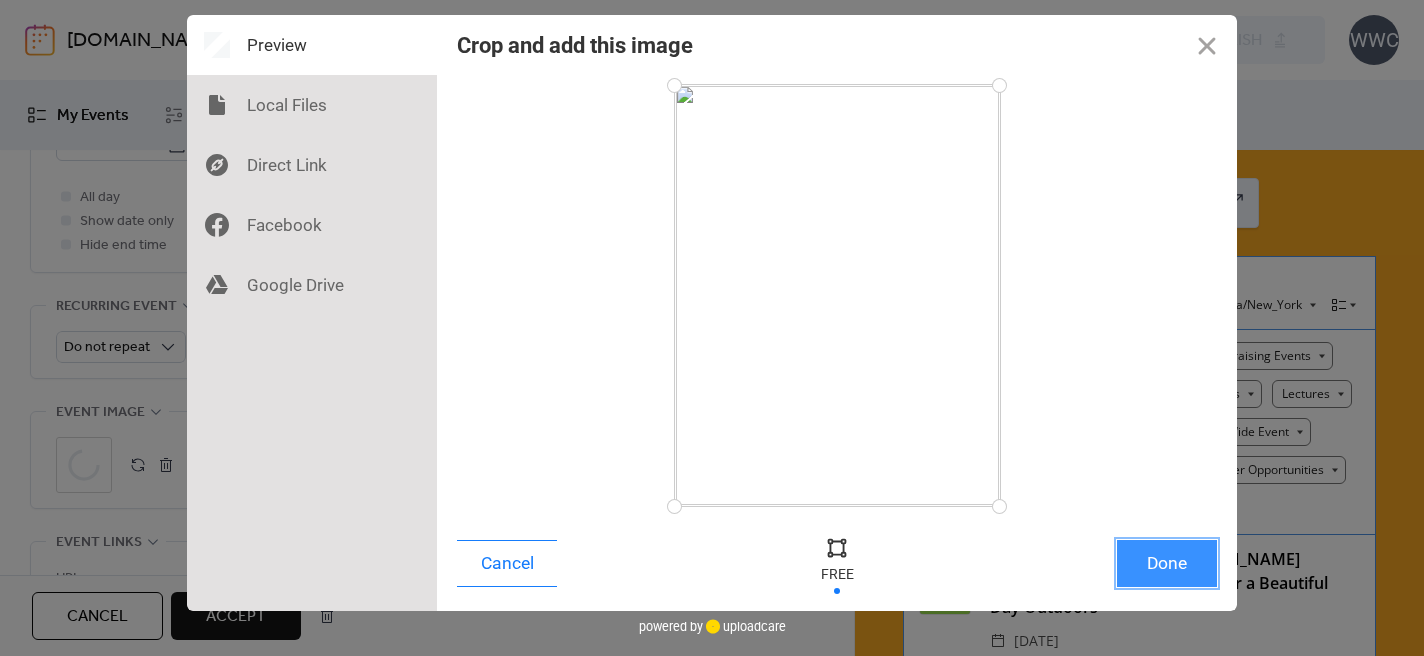 click on "Done" at bounding box center (1167, 563) 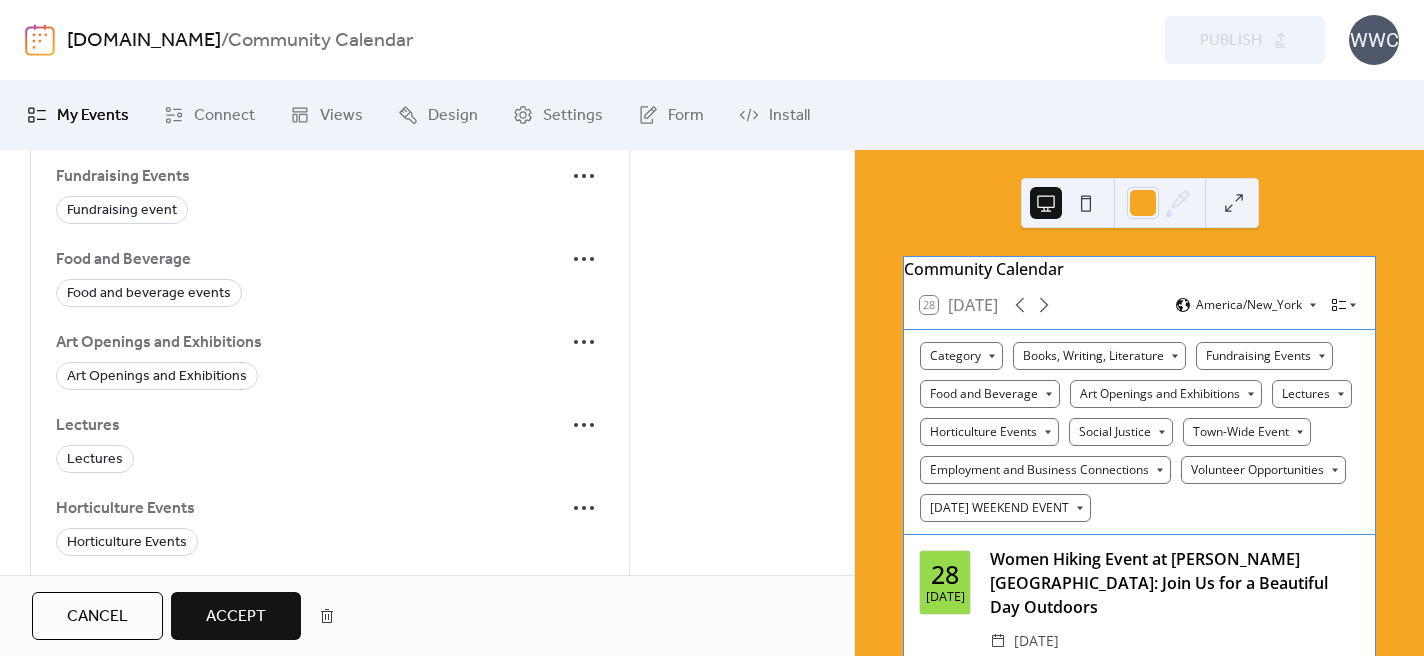 scroll, scrollTop: 1872, scrollLeft: 0, axis: vertical 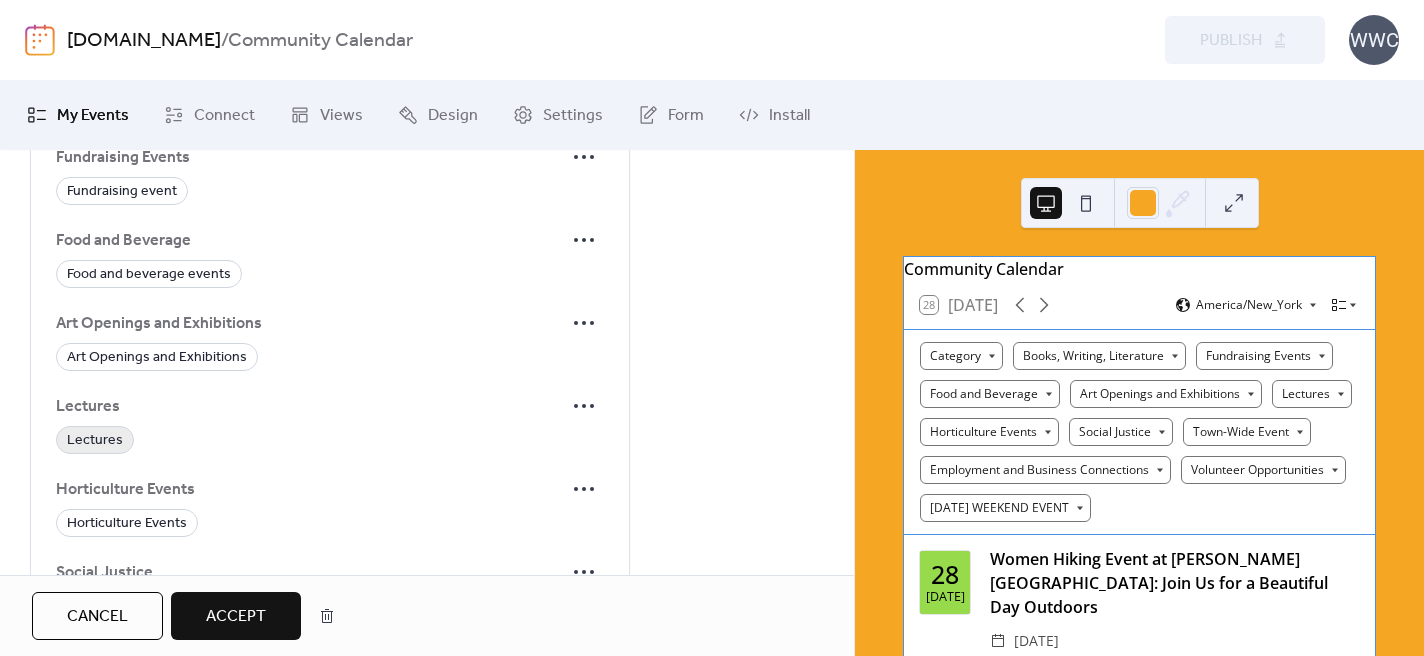 click on "Lectures" at bounding box center [95, 441] 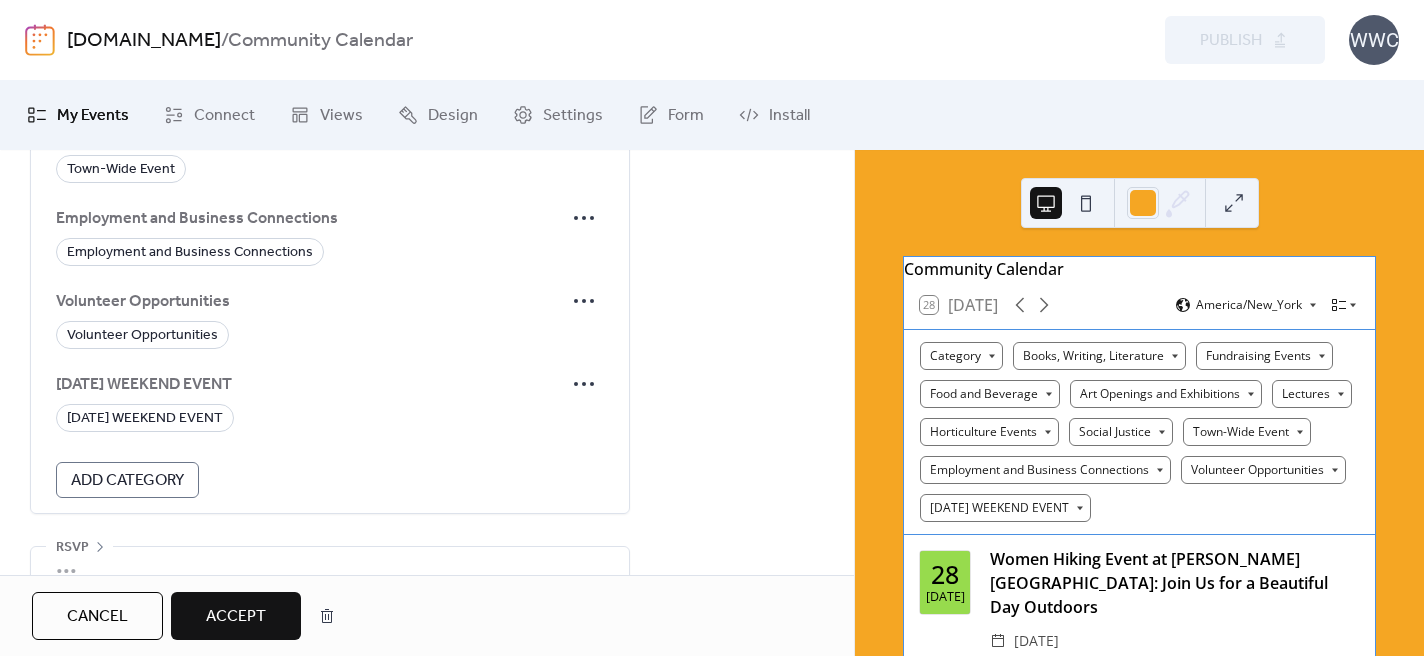 scroll, scrollTop: 2405, scrollLeft: 0, axis: vertical 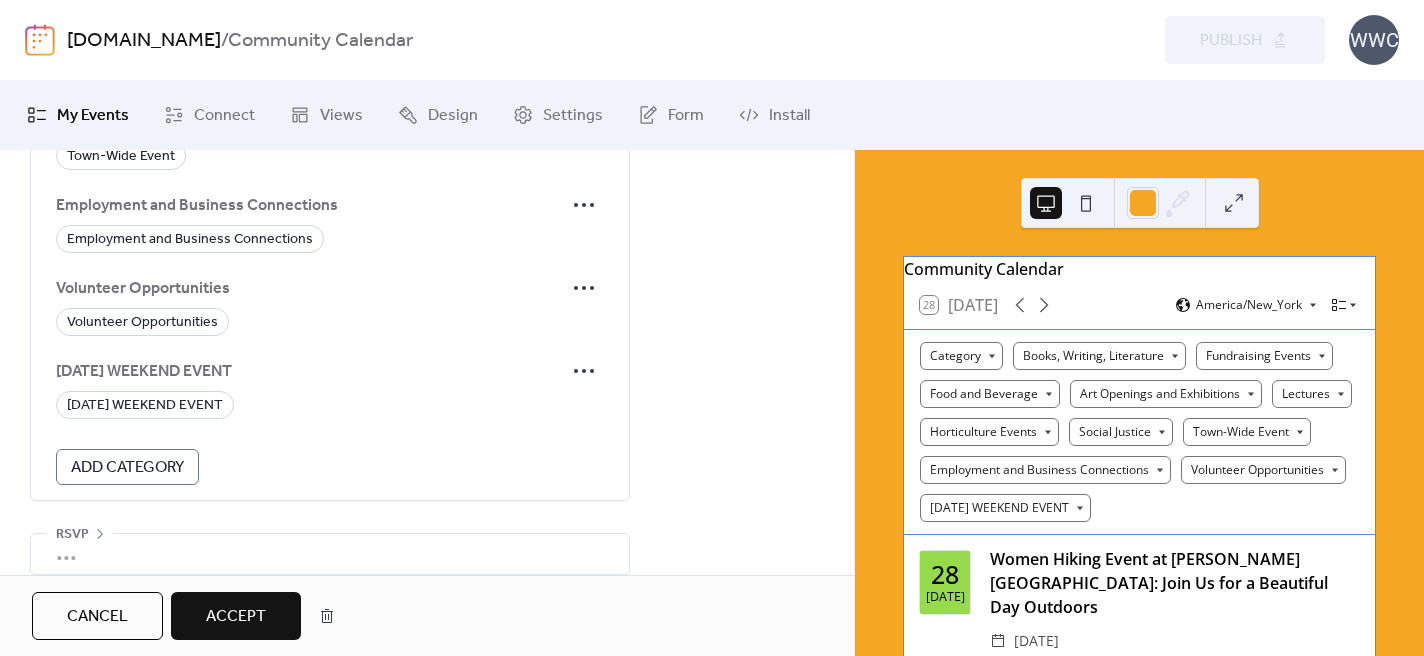 click on "Accept" at bounding box center (236, 617) 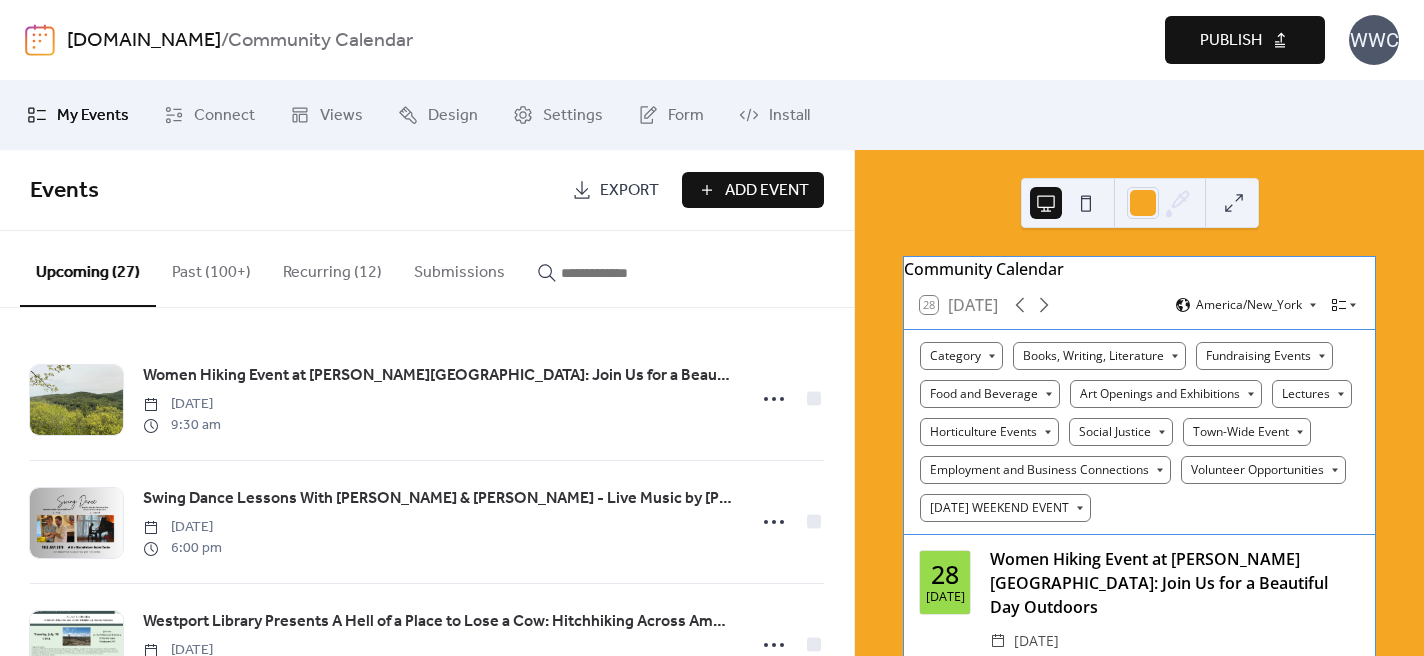 click on "Add Event" at bounding box center [767, 191] 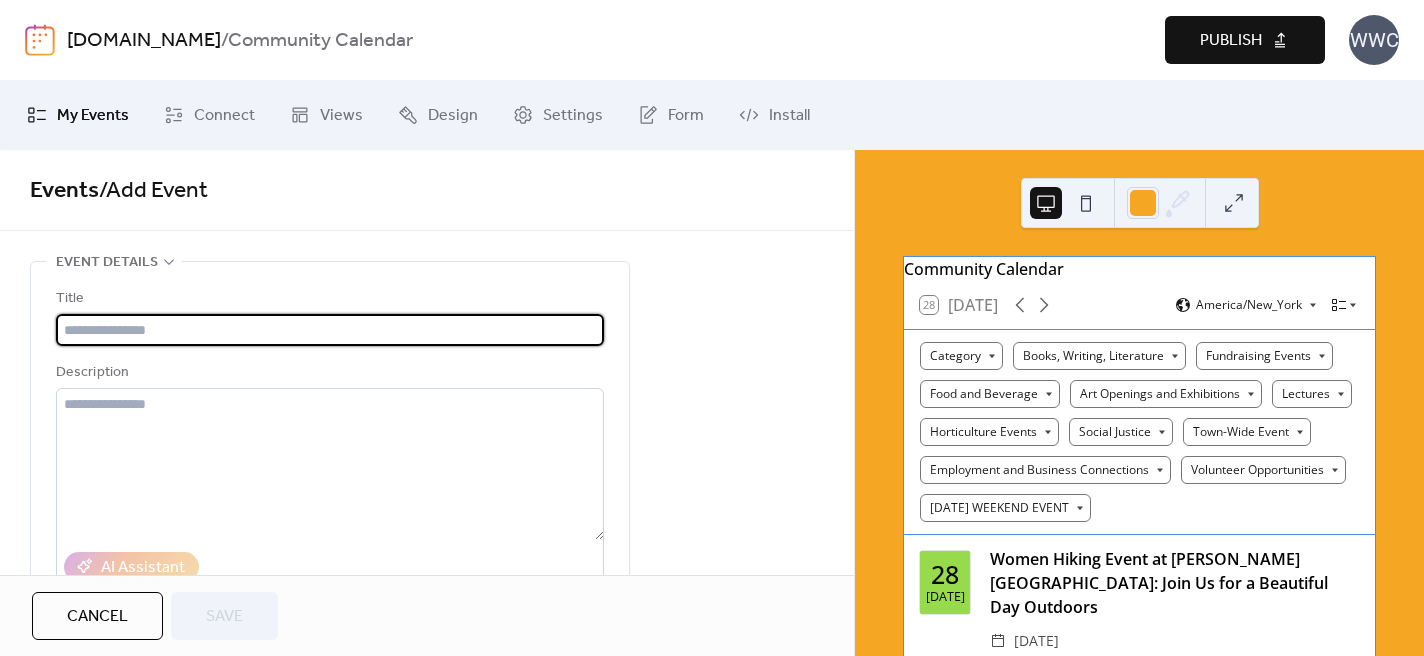 scroll, scrollTop: 72, scrollLeft: 0, axis: vertical 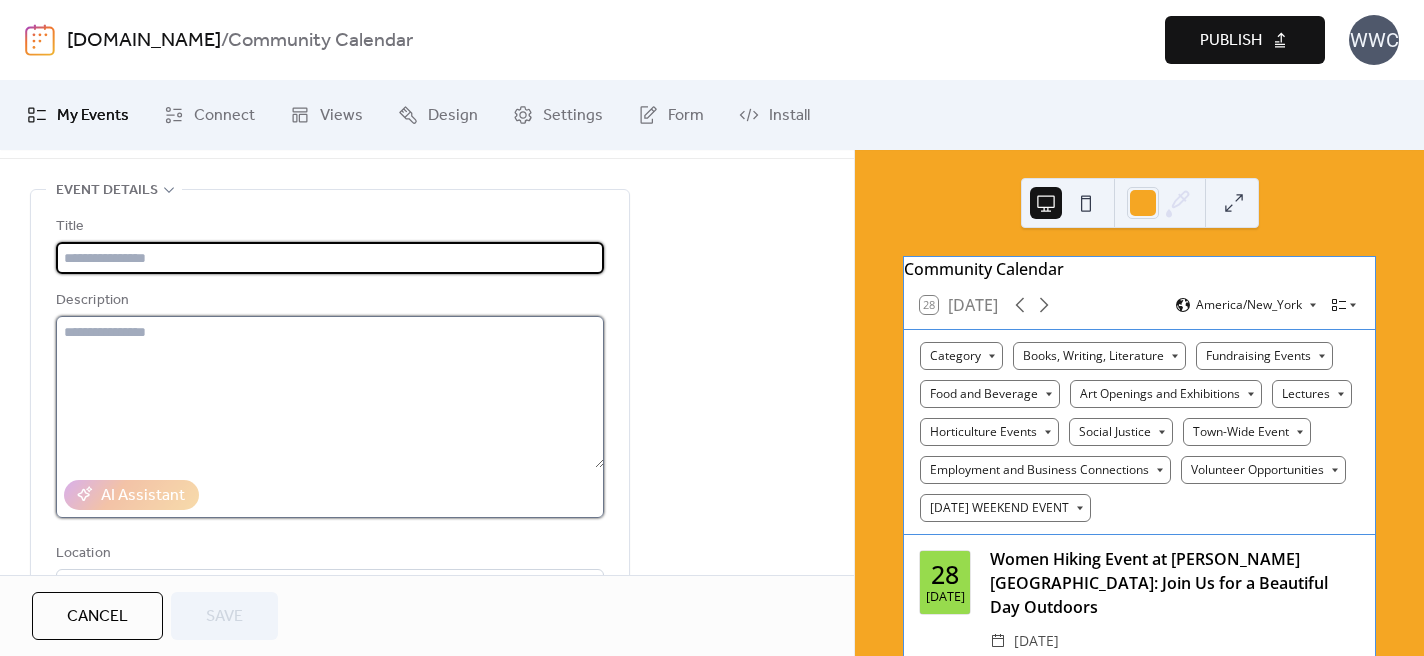 click at bounding box center (330, 392) 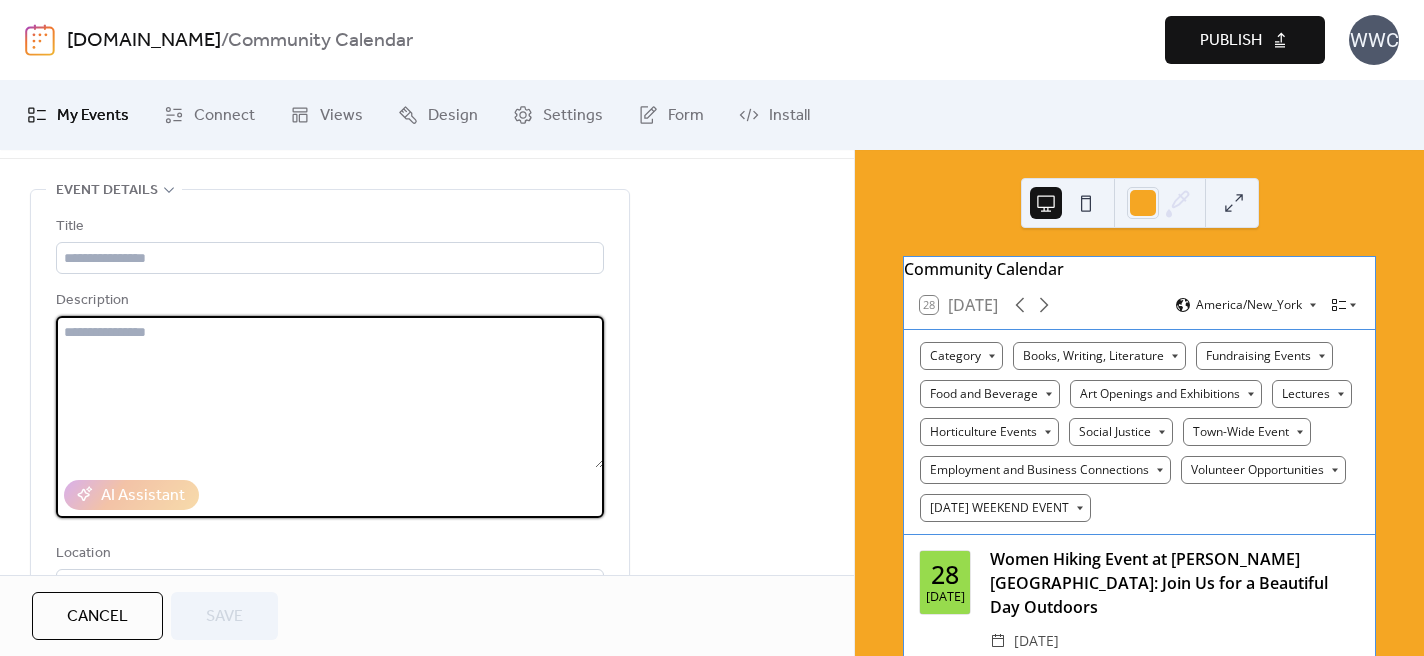 paste on "**********" 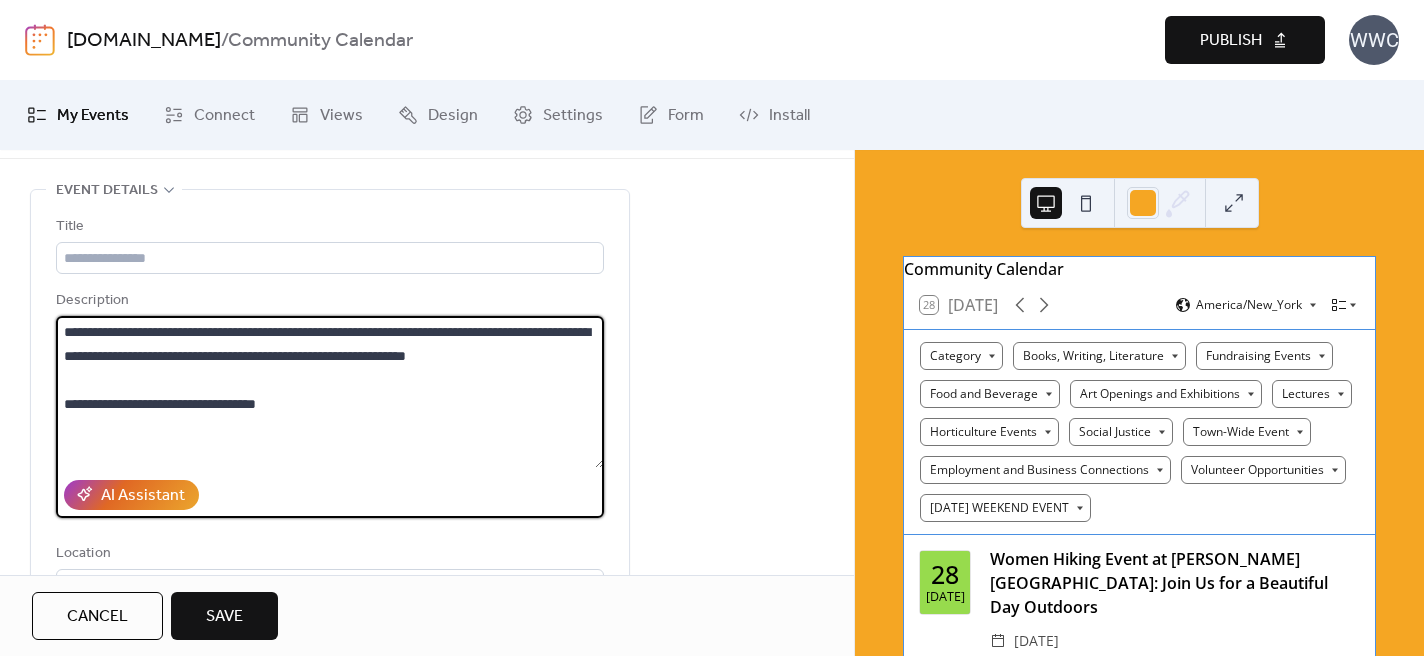 type on "**********" 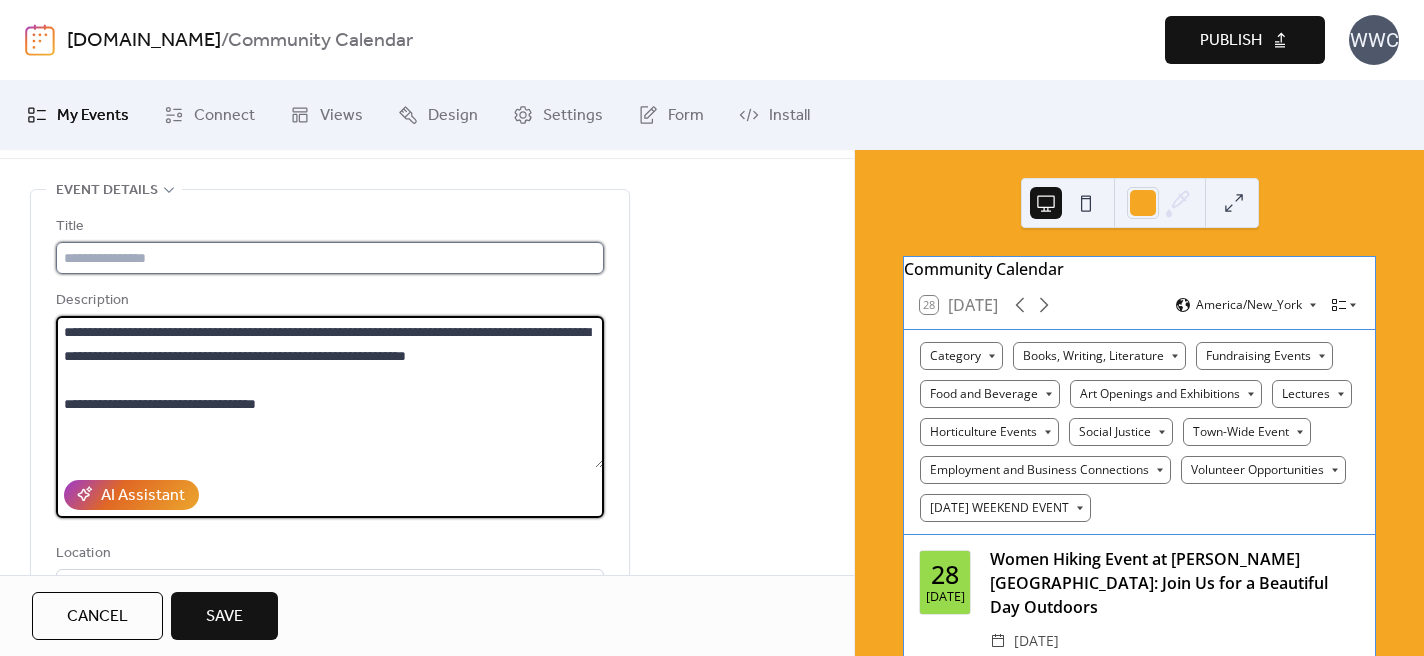 click at bounding box center [330, 258] 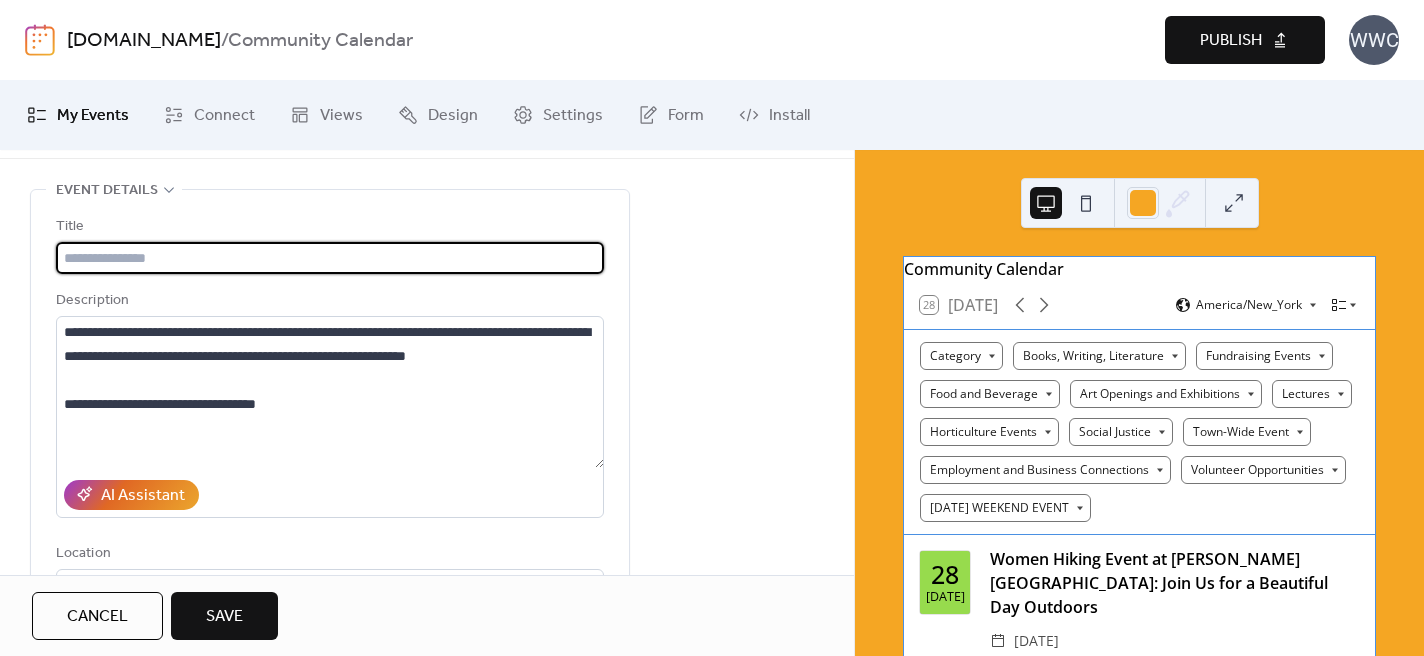 paste on "**********" 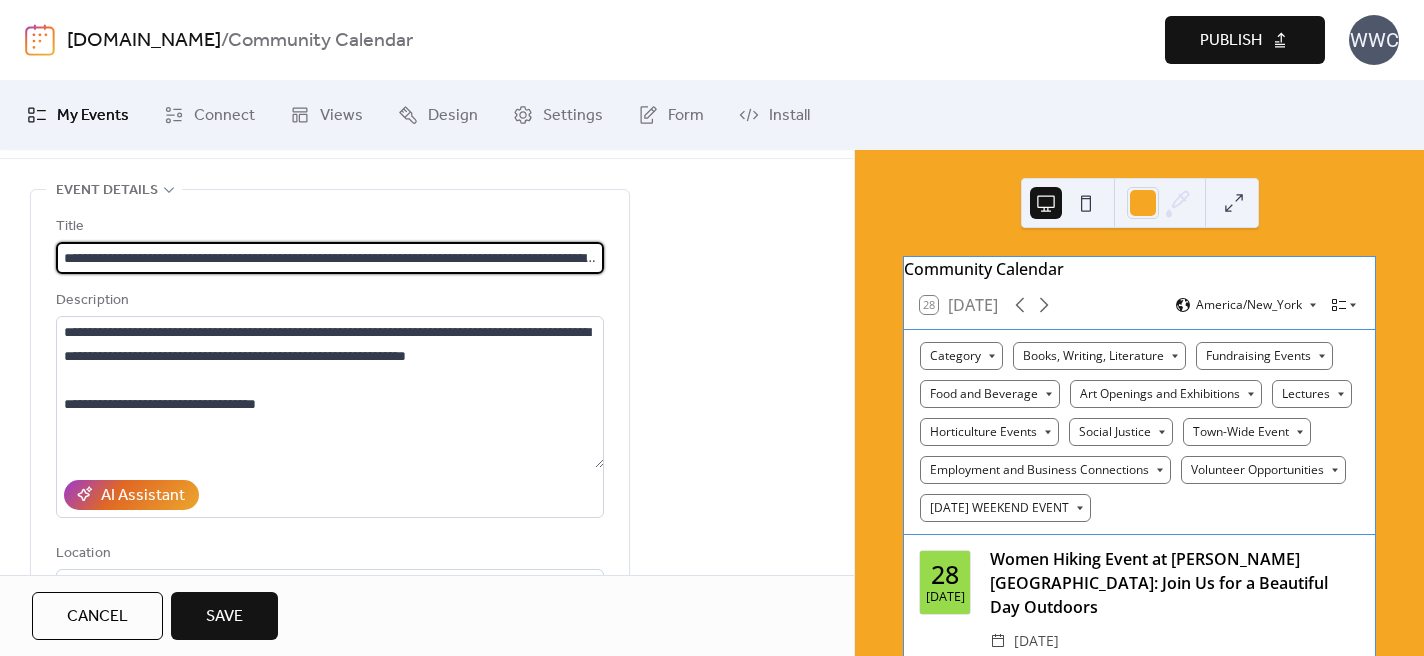 scroll, scrollTop: 0, scrollLeft: 329, axis: horizontal 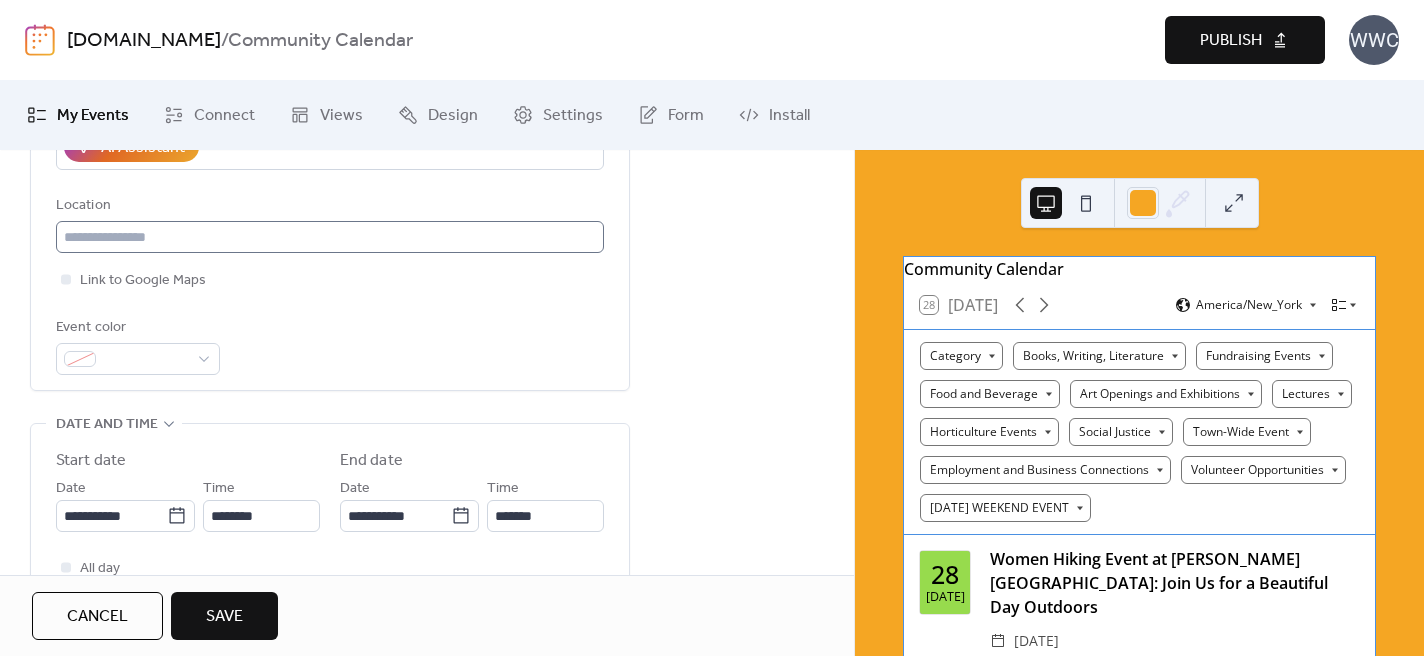 type on "**********" 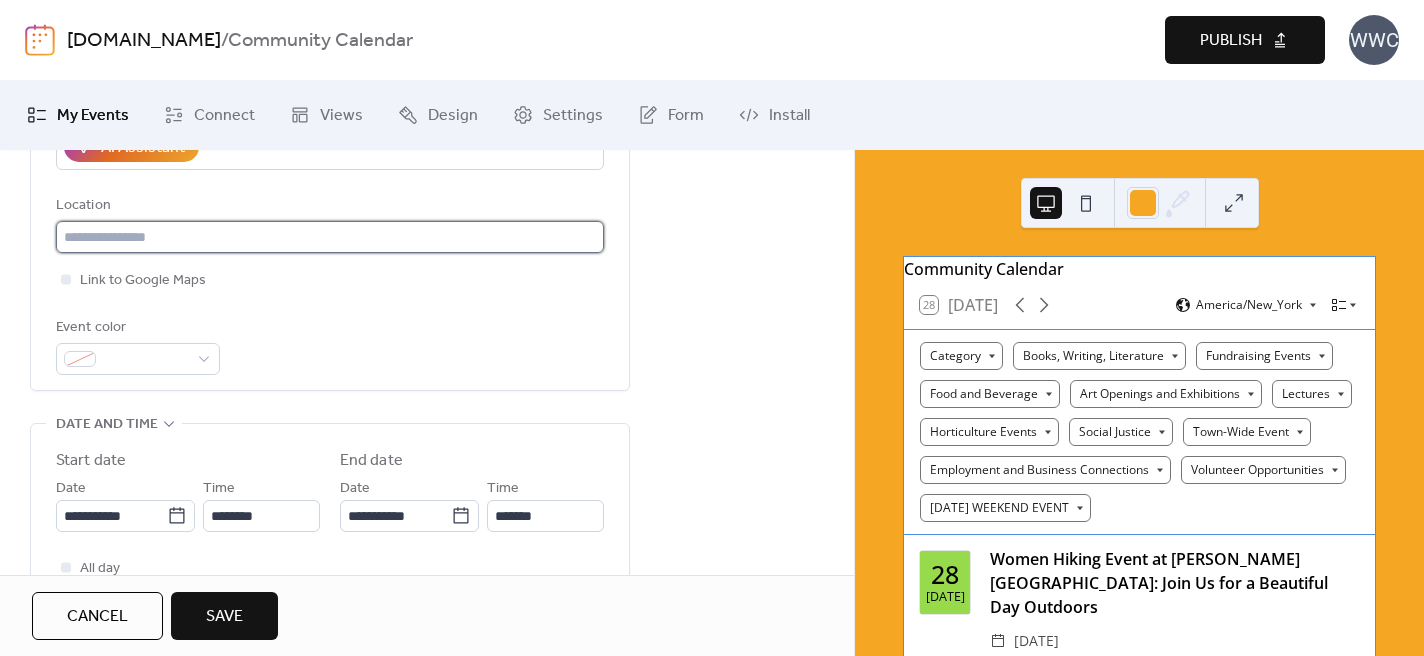 click at bounding box center (330, 237) 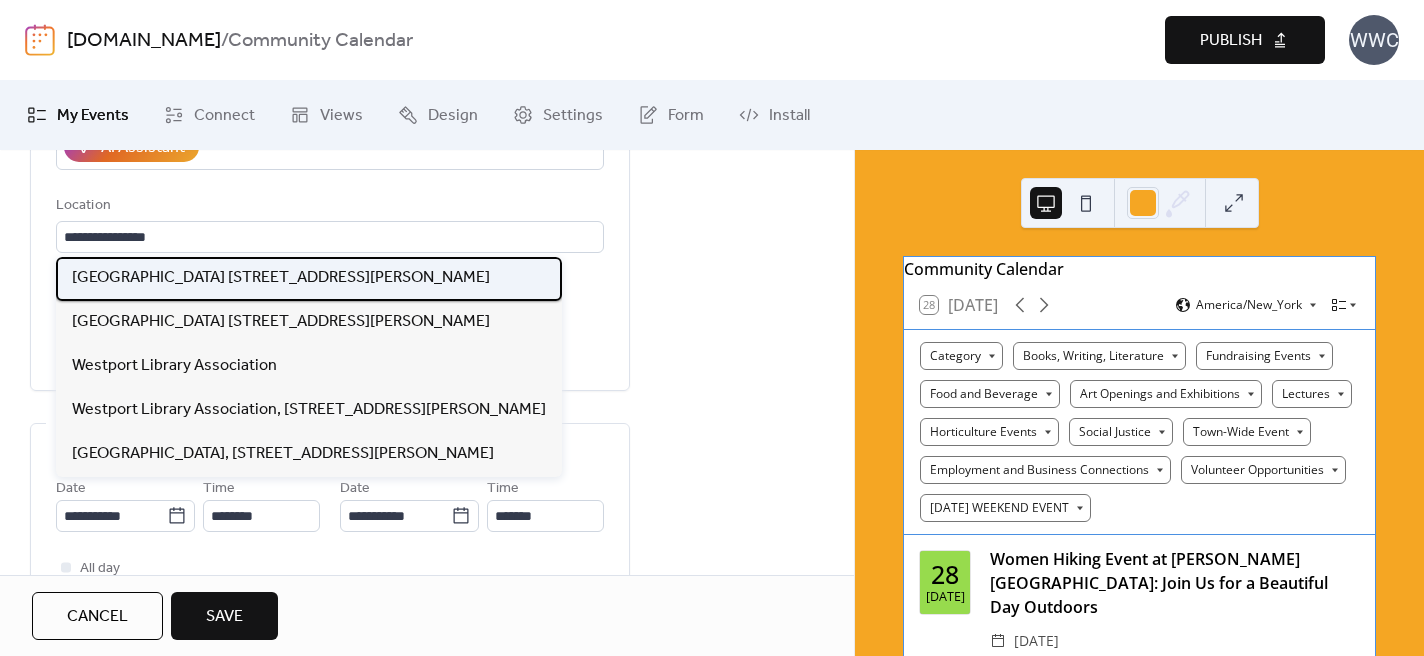 click on "[GEOGRAPHIC_DATA] [STREET_ADDRESS][PERSON_NAME]" at bounding box center (281, 278) 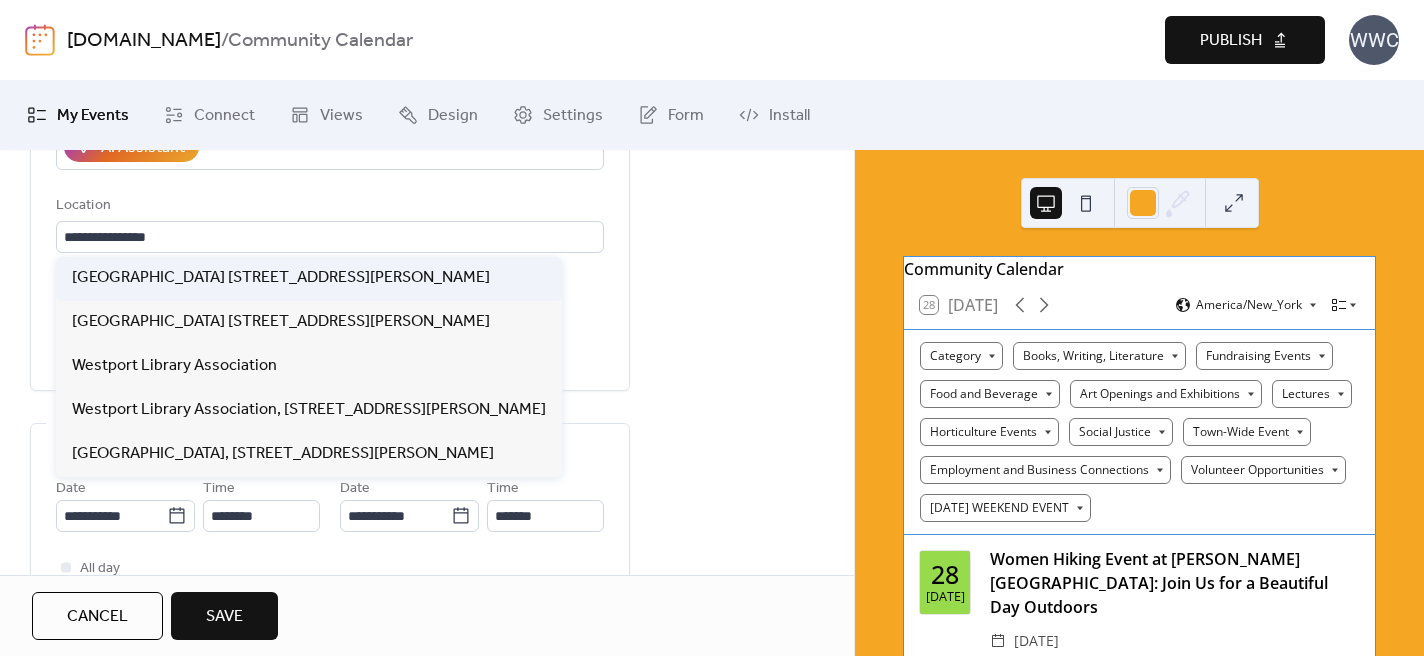 type on "**********" 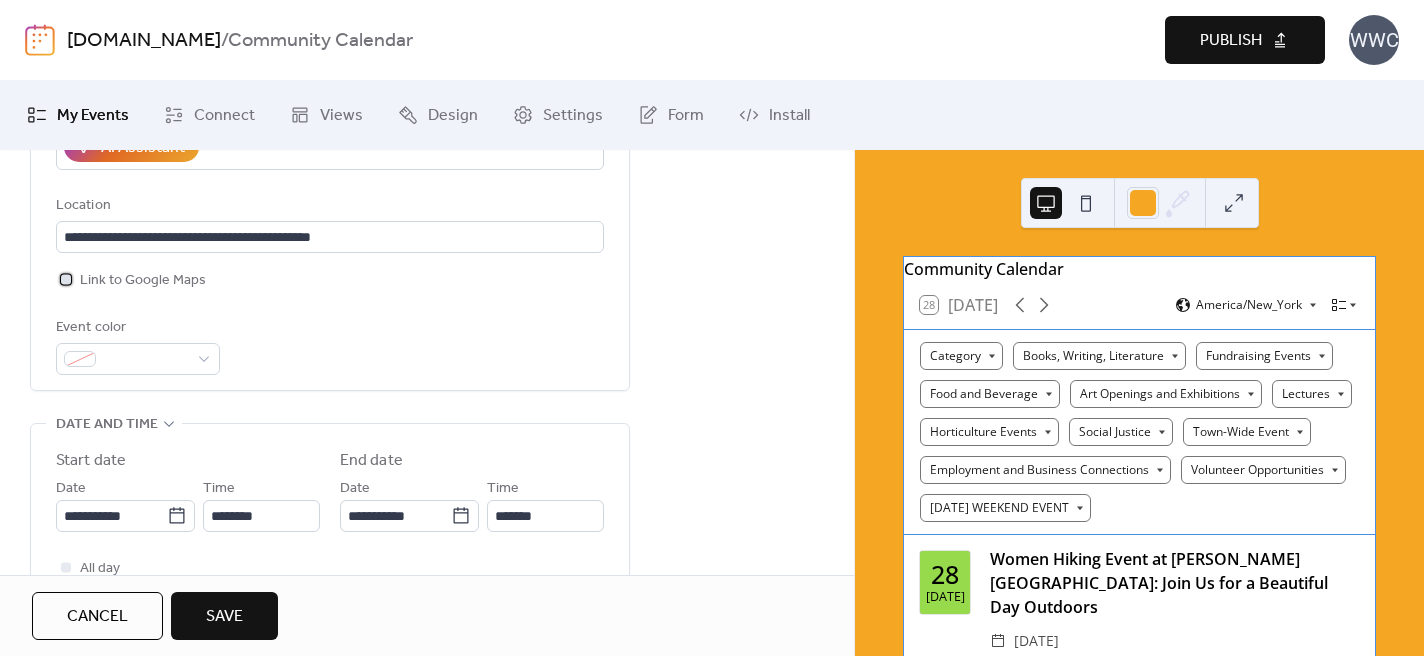 click at bounding box center [66, 279] 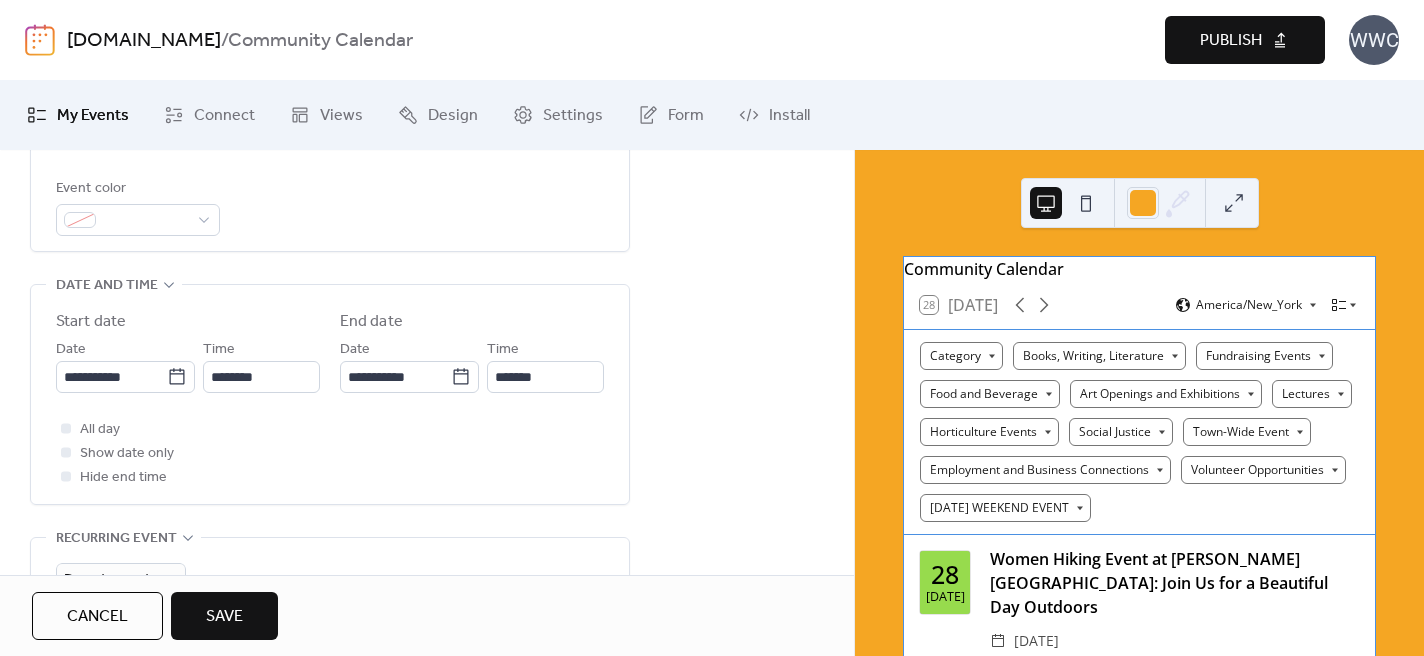 scroll, scrollTop: 560, scrollLeft: 0, axis: vertical 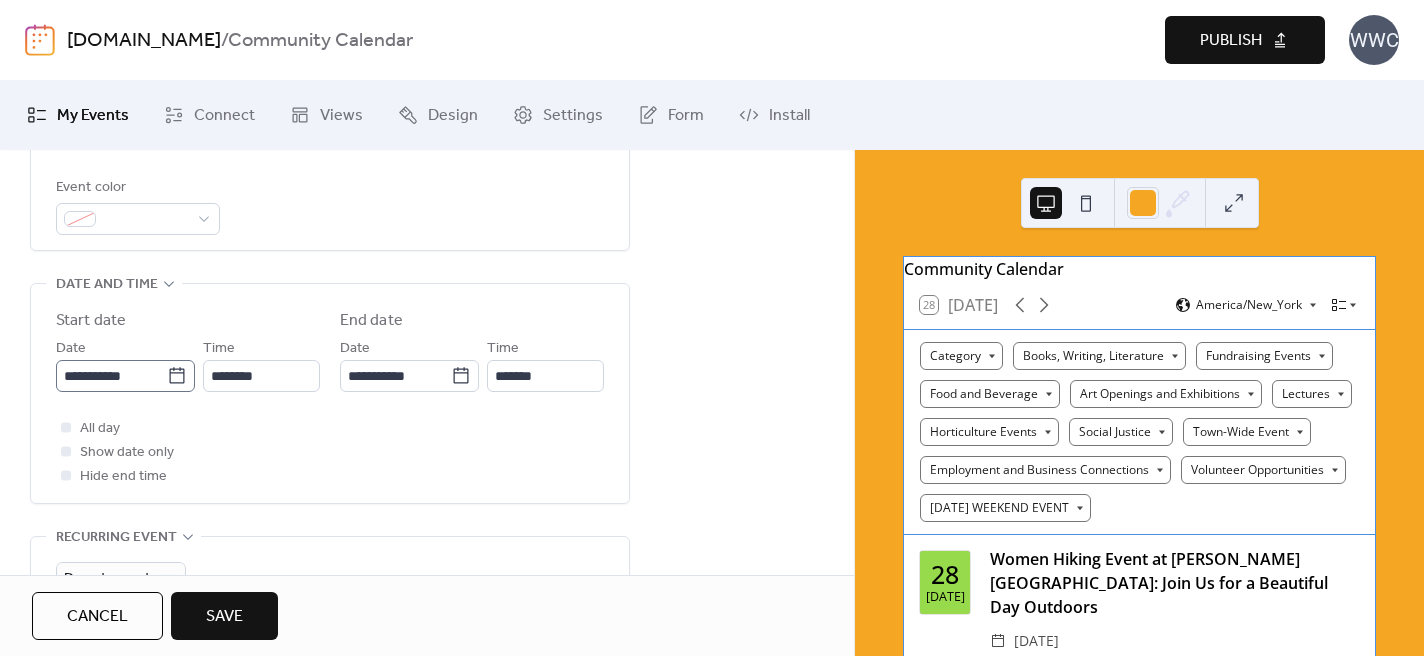 click 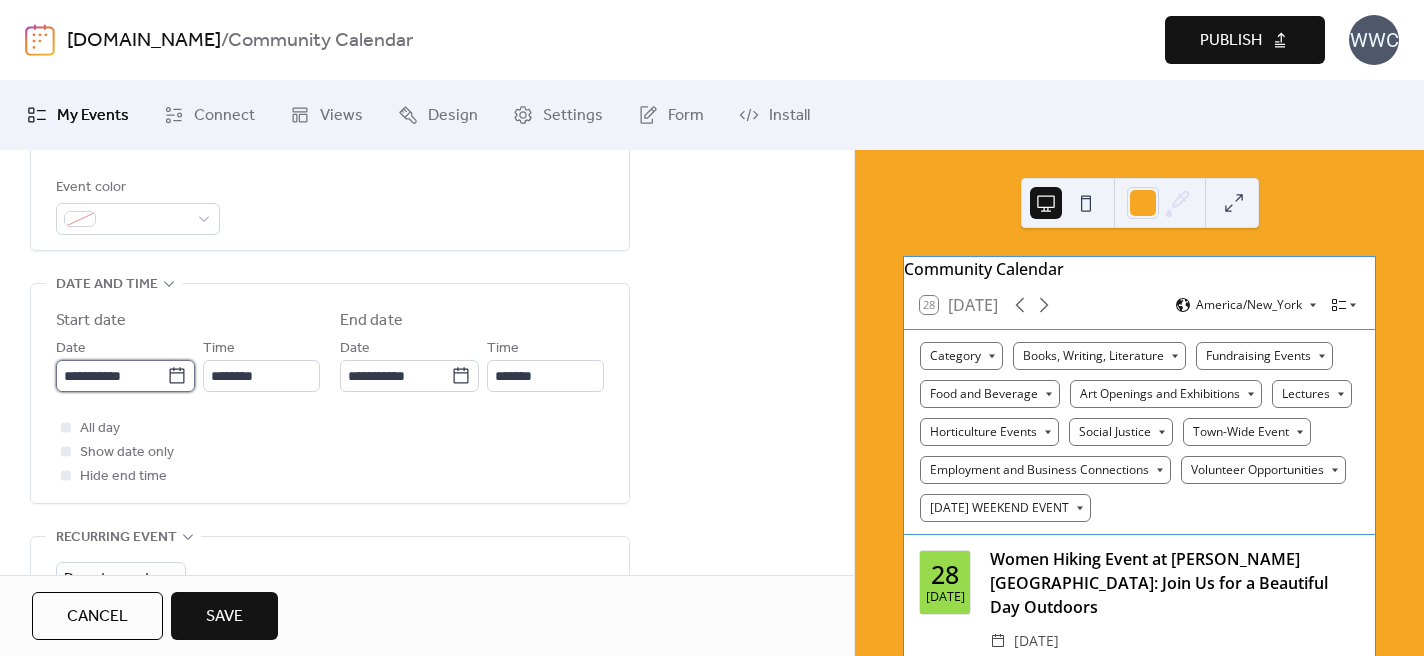 click on "**********" at bounding box center (111, 376) 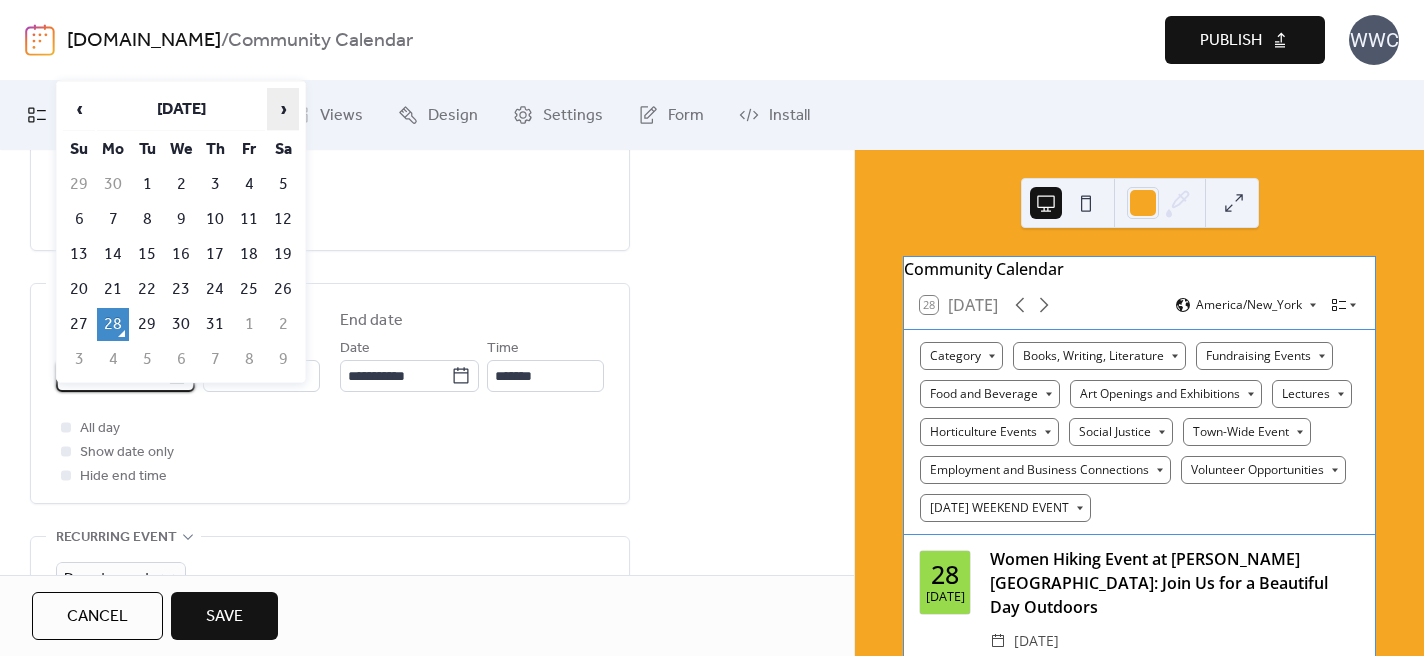 click on "›" at bounding box center (283, 109) 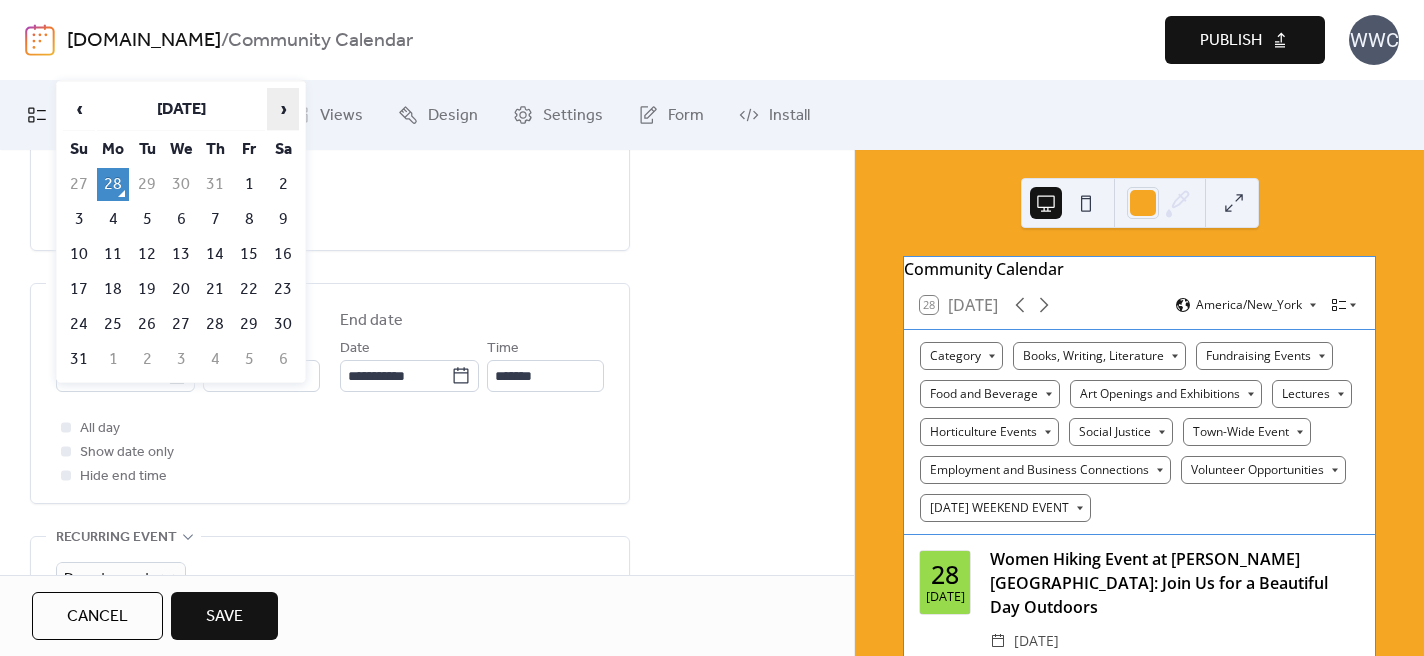 click on "›" at bounding box center (283, 109) 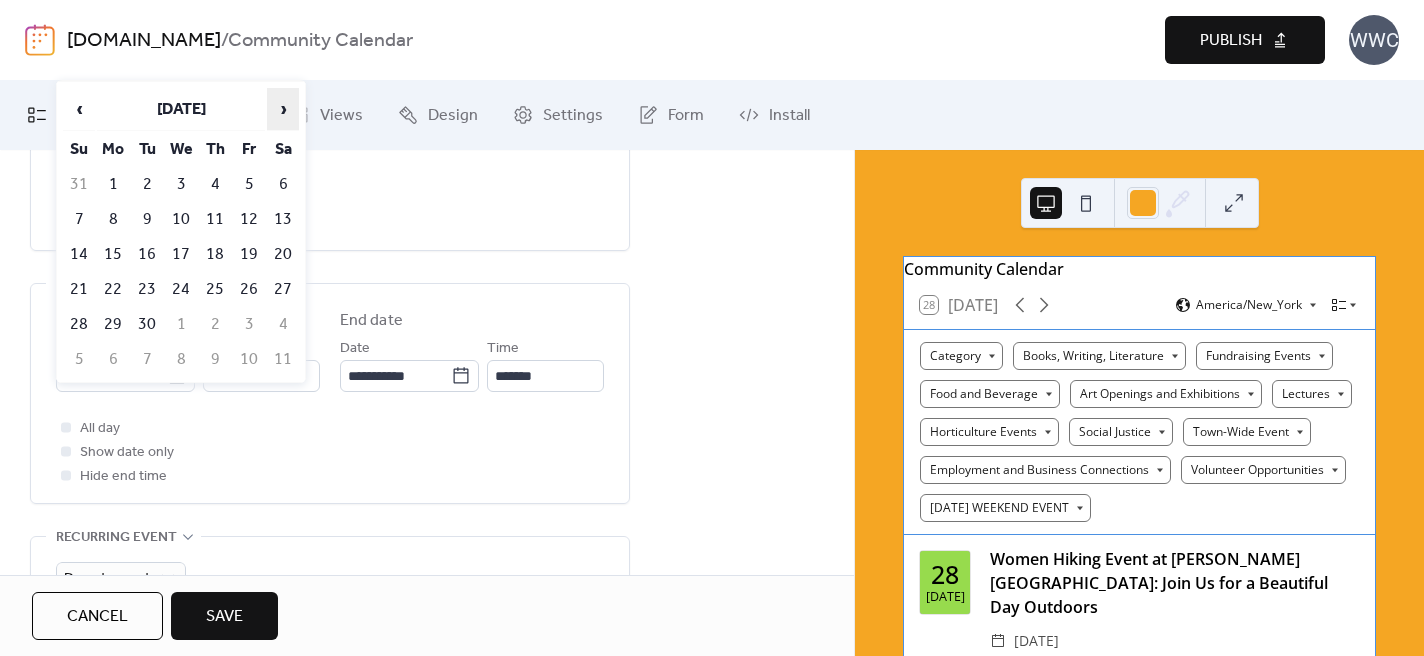 click on "›" at bounding box center (283, 109) 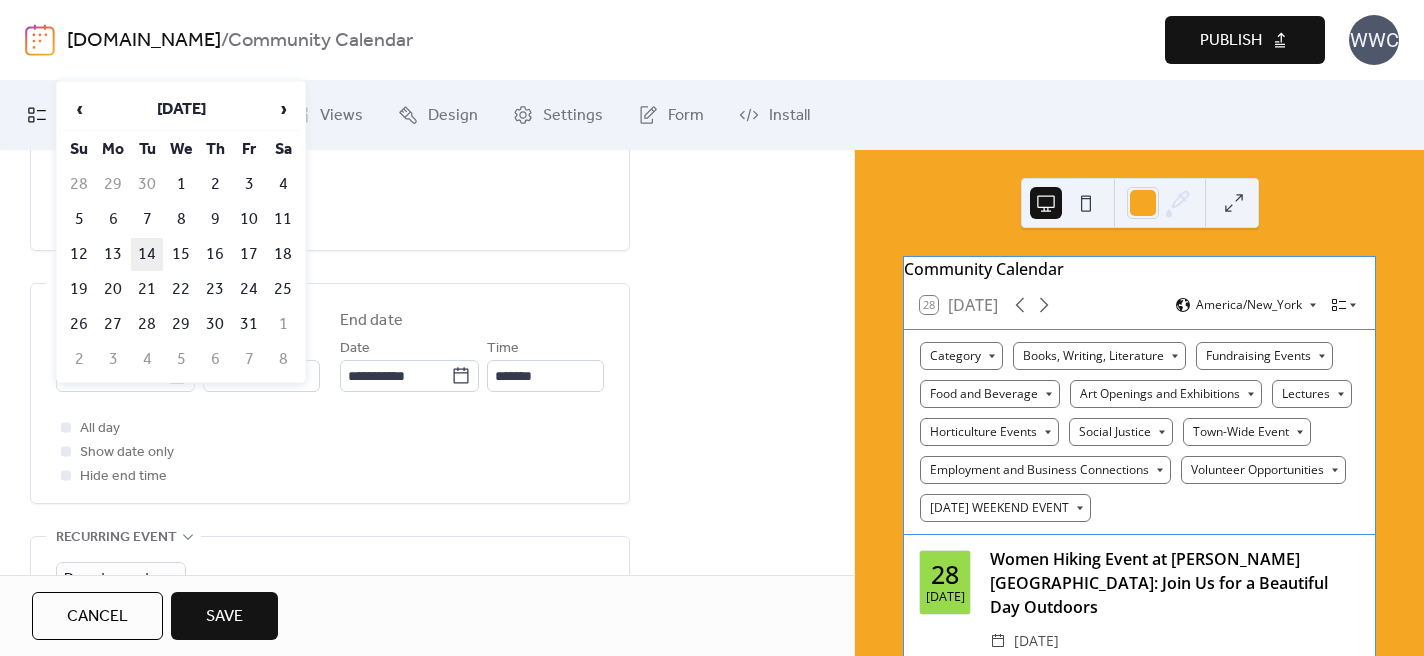 click on "14" at bounding box center [147, 254] 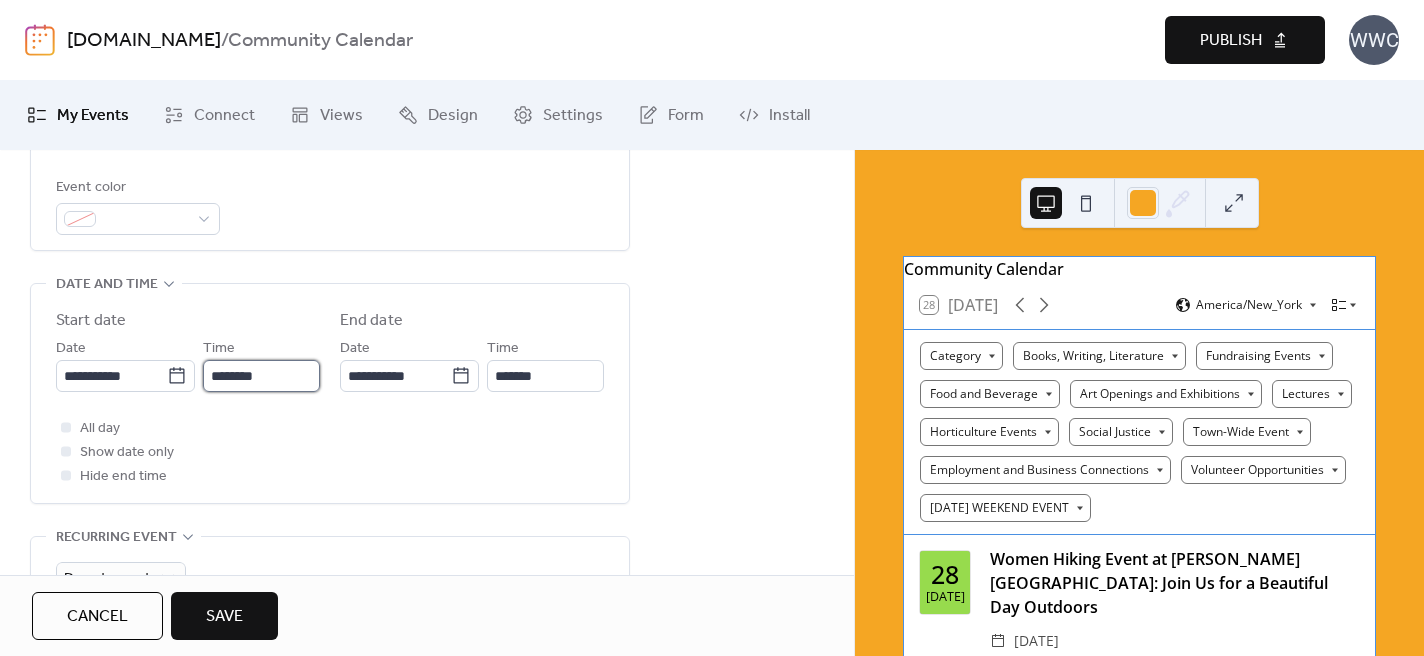 click on "********" at bounding box center (261, 376) 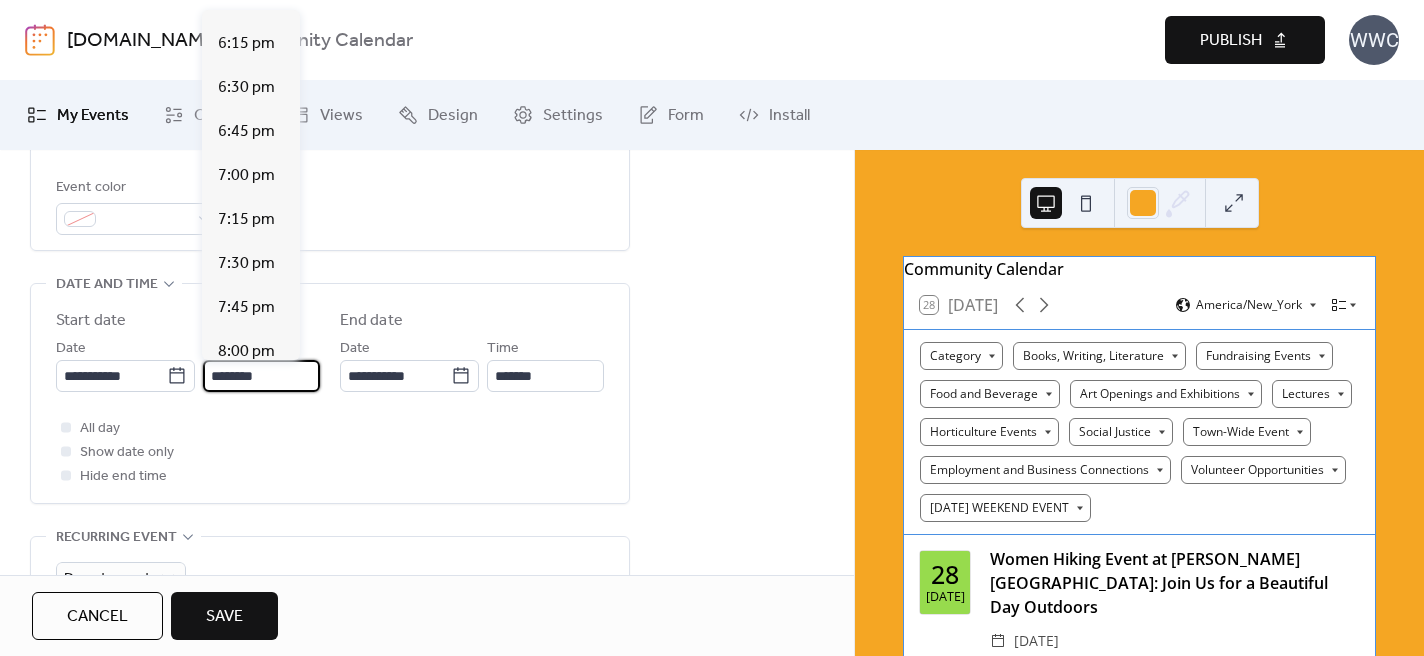 scroll, scrollTop: 3191, scrollLeft: 0, axis: vertical 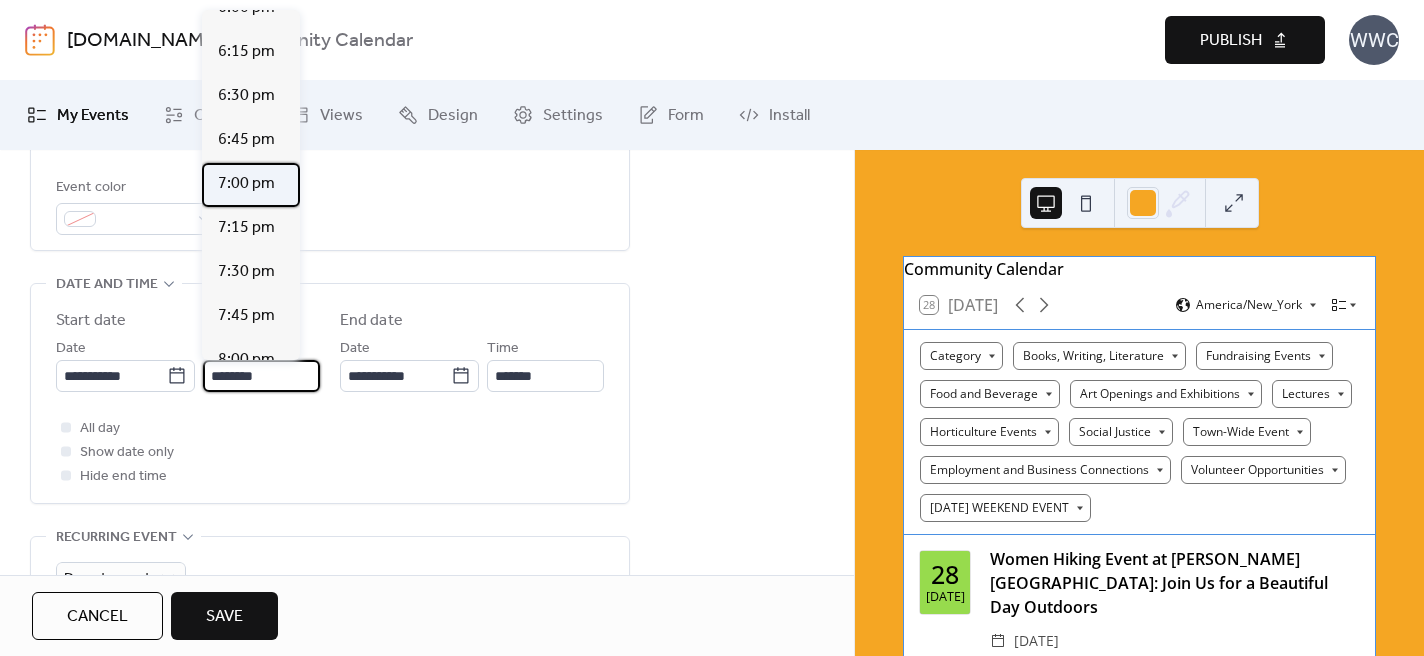 click on "7:00 pm" at bounding box center (246, 184) 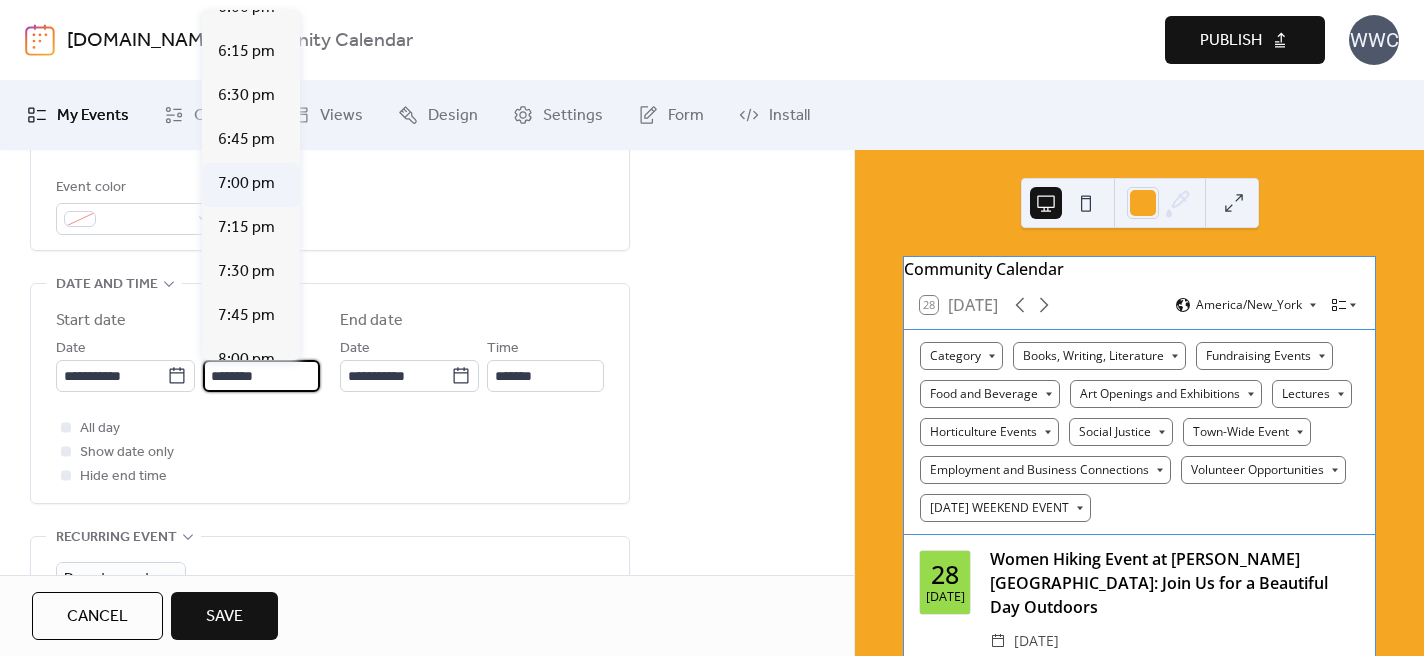 type on "*******" 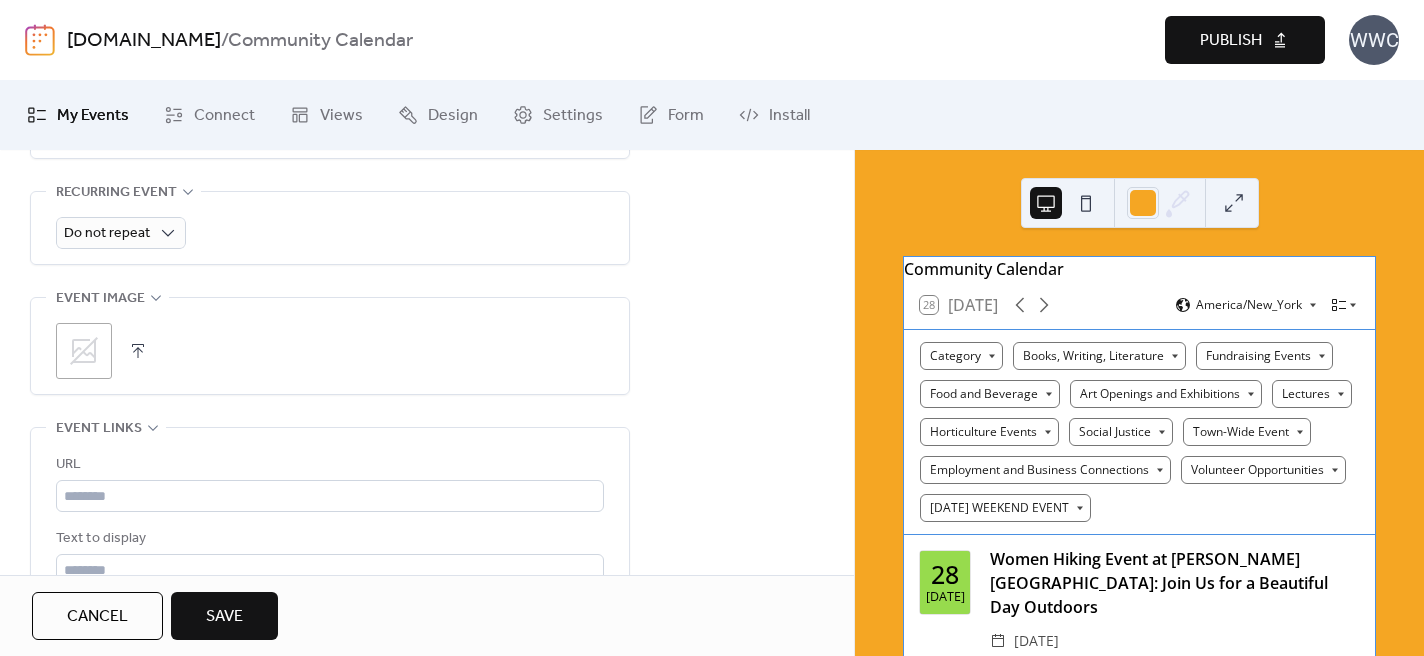 scroll, scrollTop: 914, scrollLeft: 0, axis: vertical 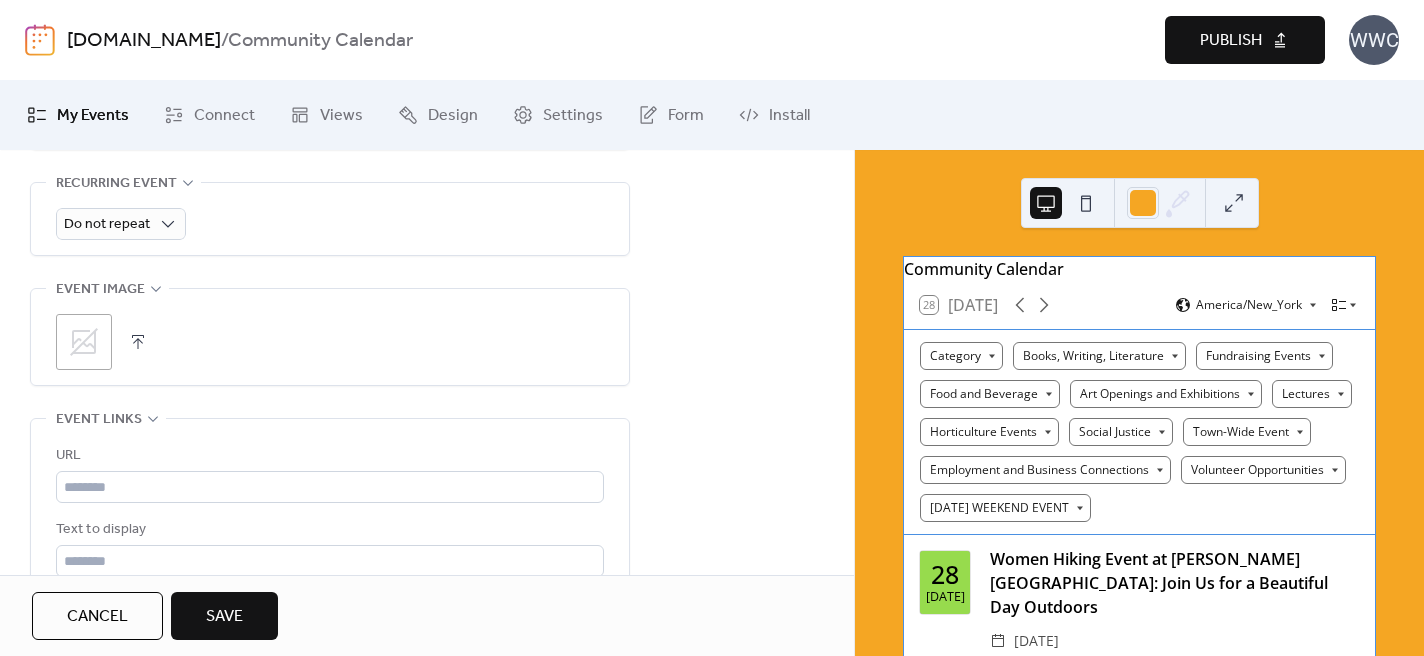 click 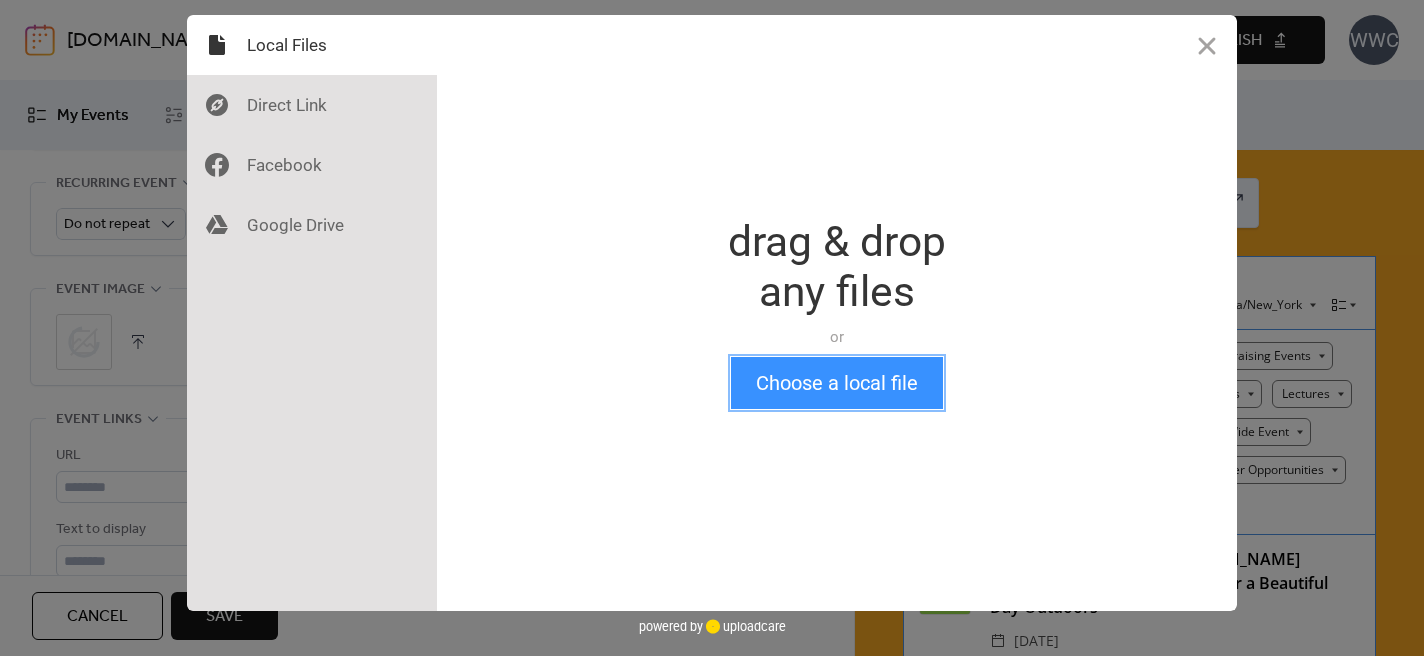 click on "Choose a local file" at bounding box center [837, 383] 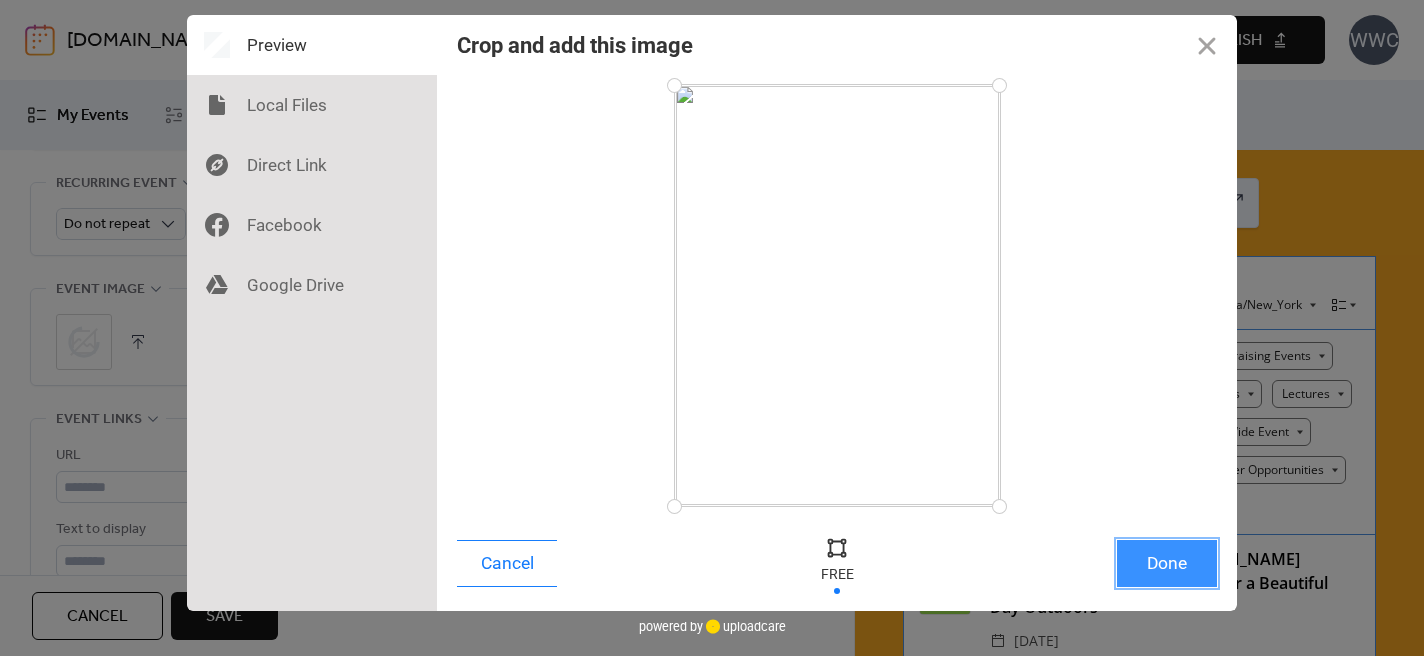 click on "Done" at bounding box center (1167, 563) 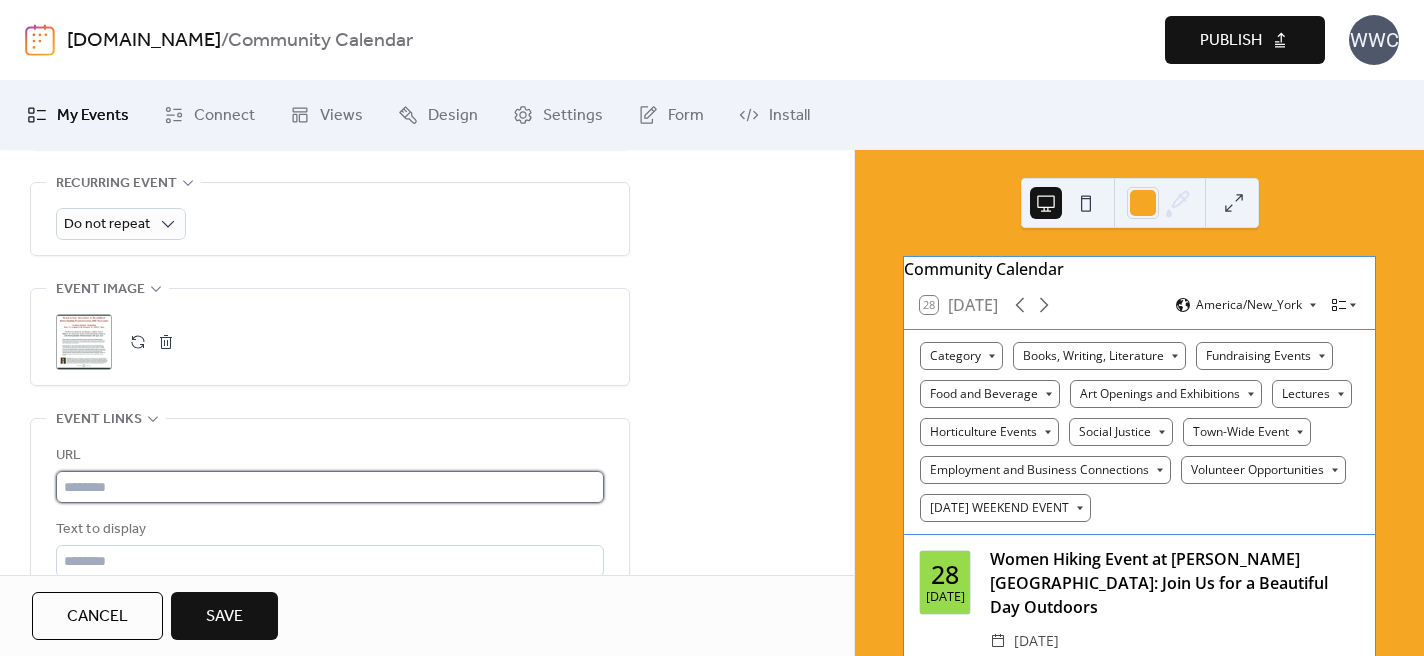 click at bounding box center [330, 487] 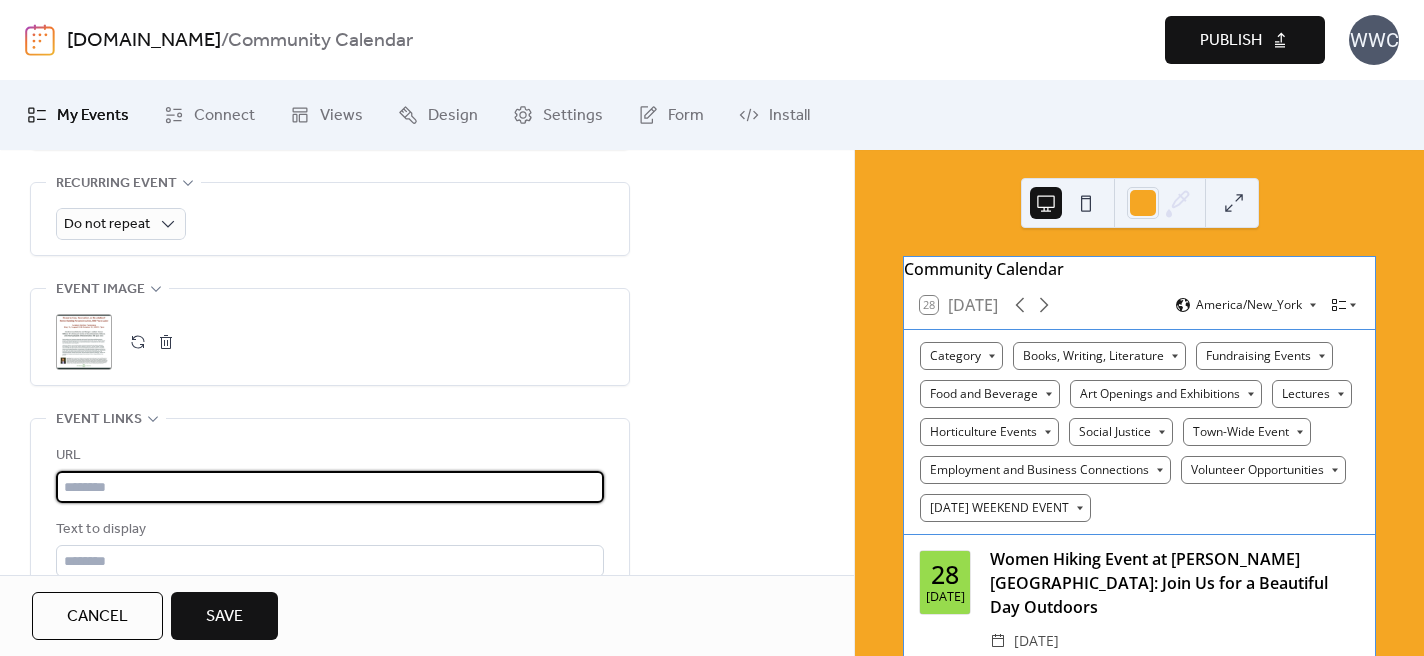 paste on "**********" 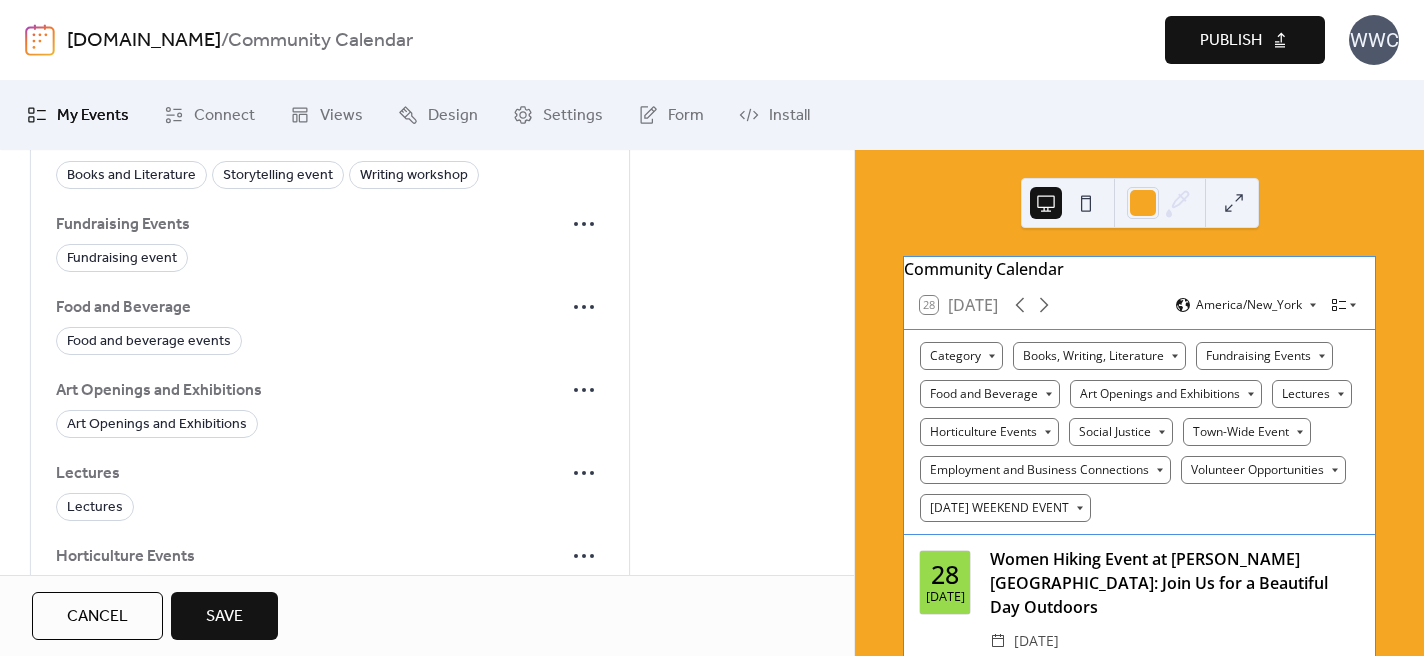 scroll, scrollTop: 1672, scrollLeft: 0, axis: vertical 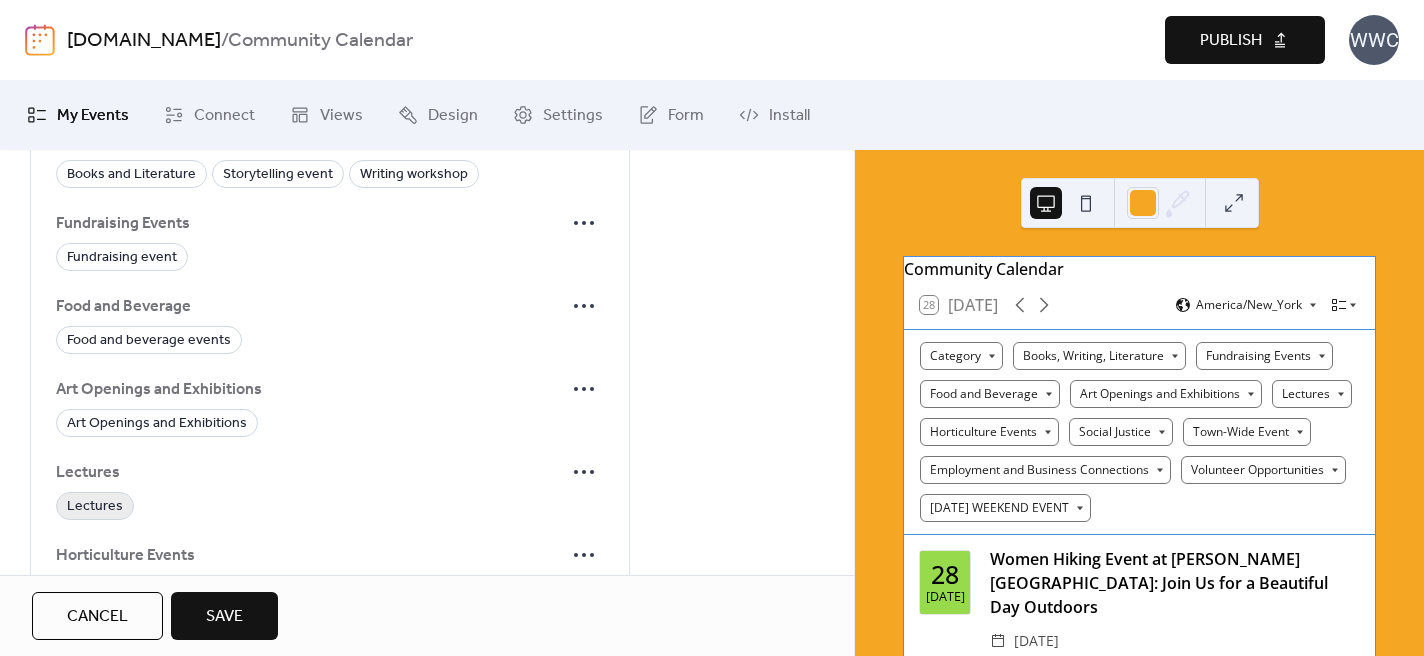 type on "**********" 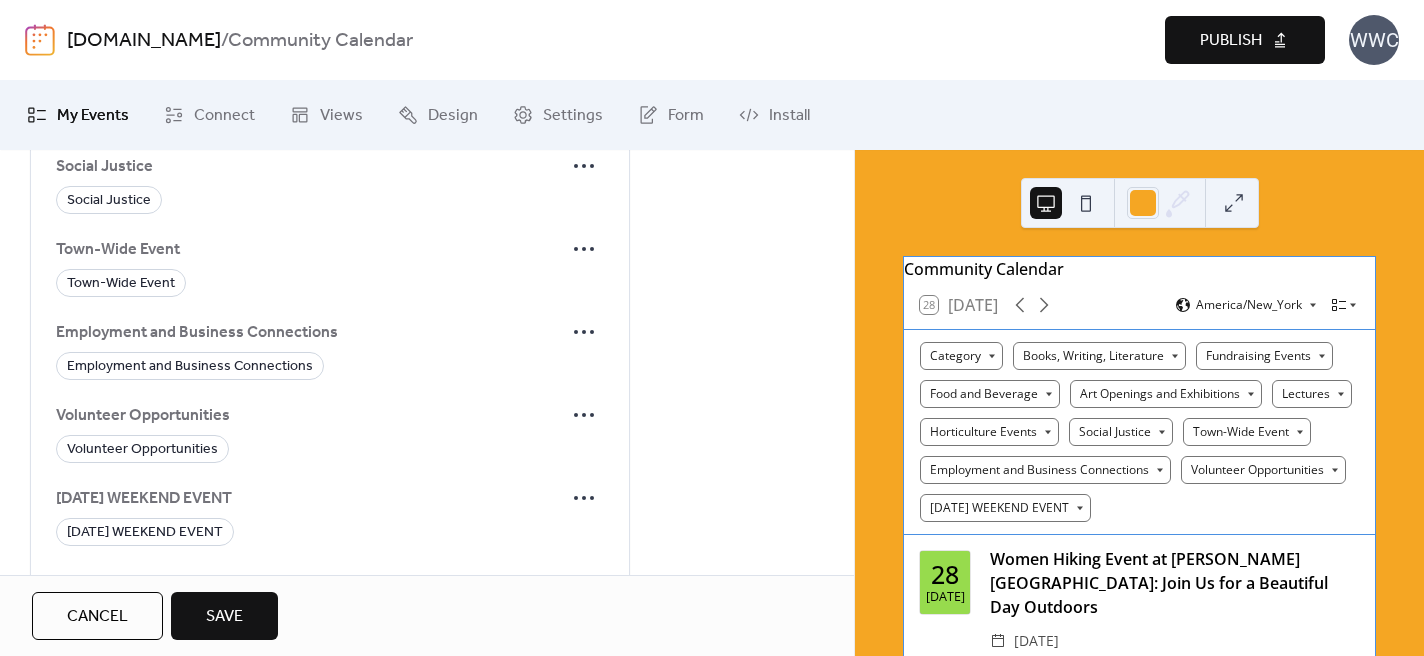 scroll, scrollTop: 2295, scrollLeft: 0, axis: vertical 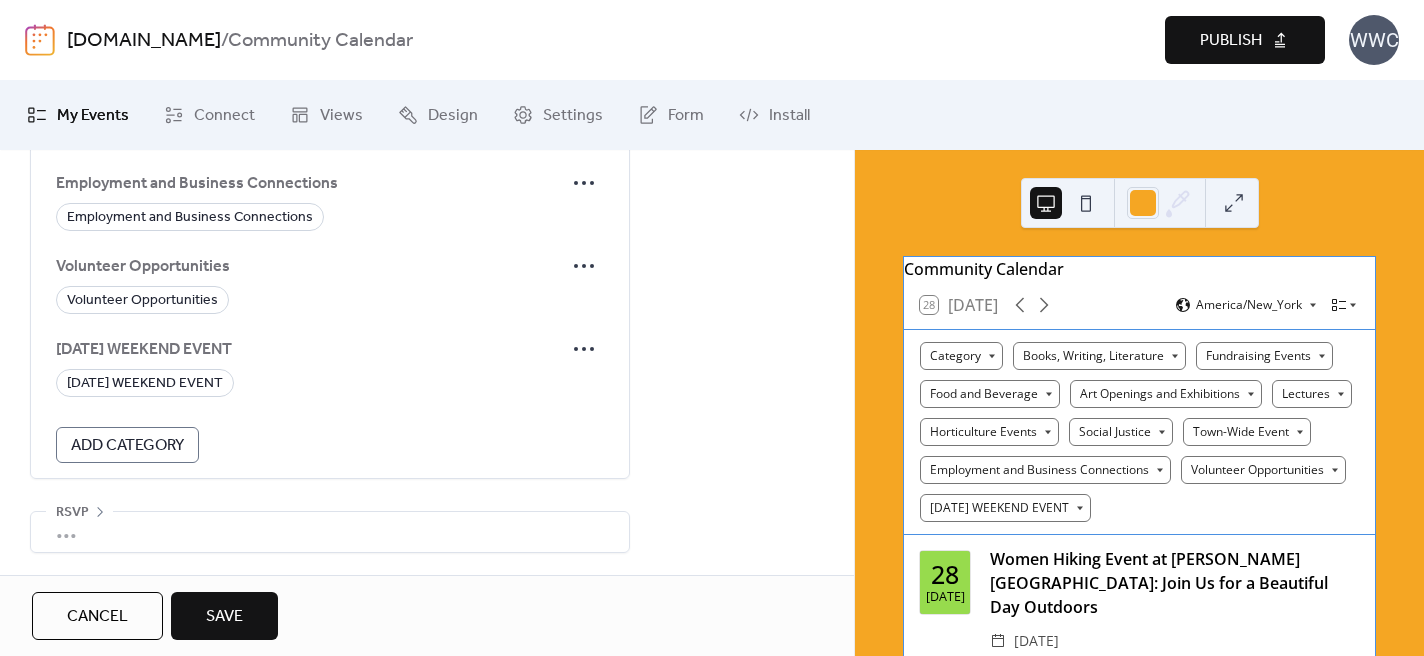 click on "Save" at bounding box center (224, 617) 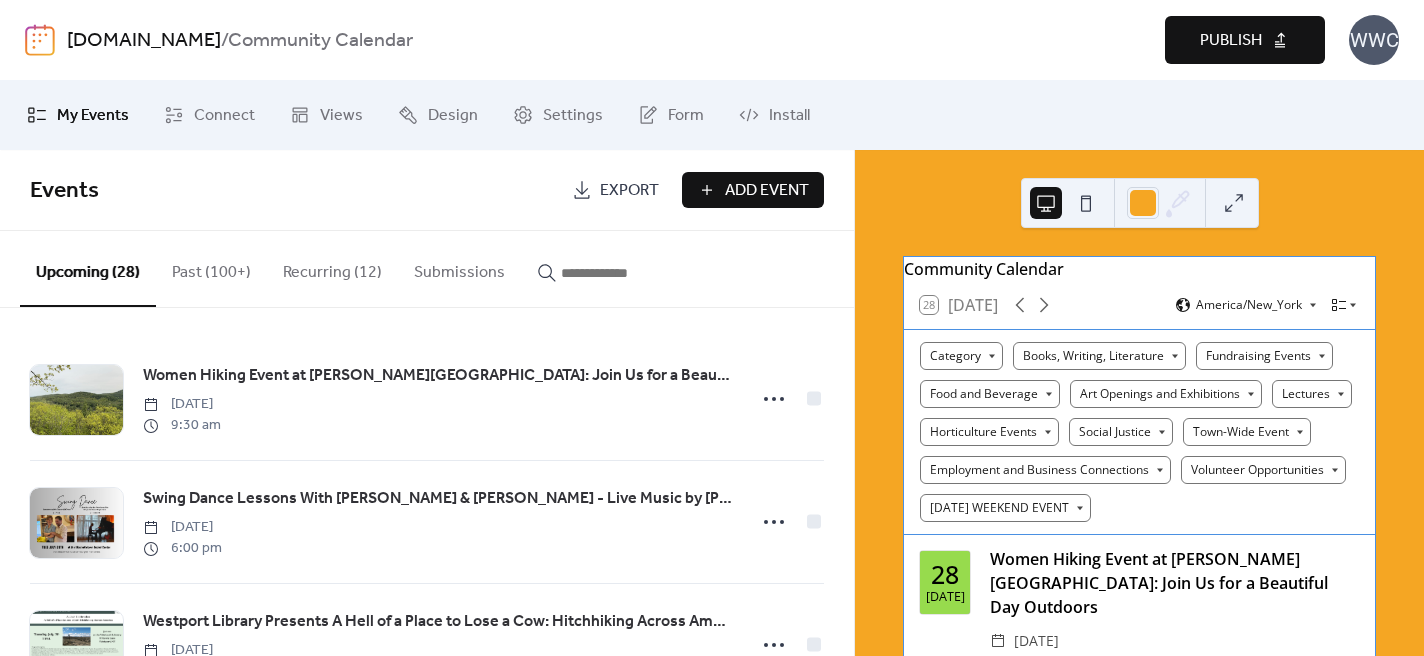 click on "Publish" at bounding box center [1231, 41] 